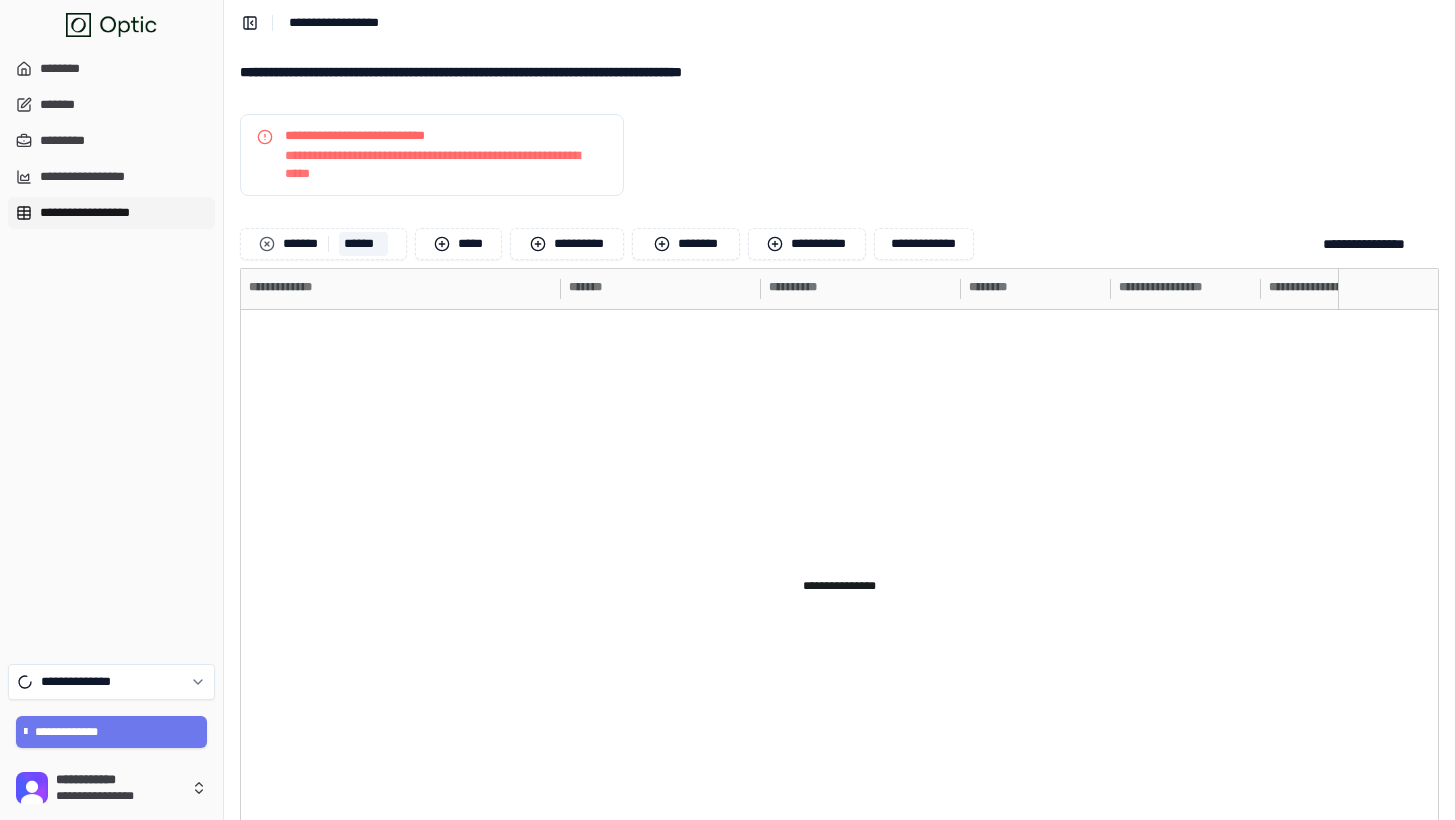 scroll, scrollTop: 0, scrollLeft: 0, axis: both 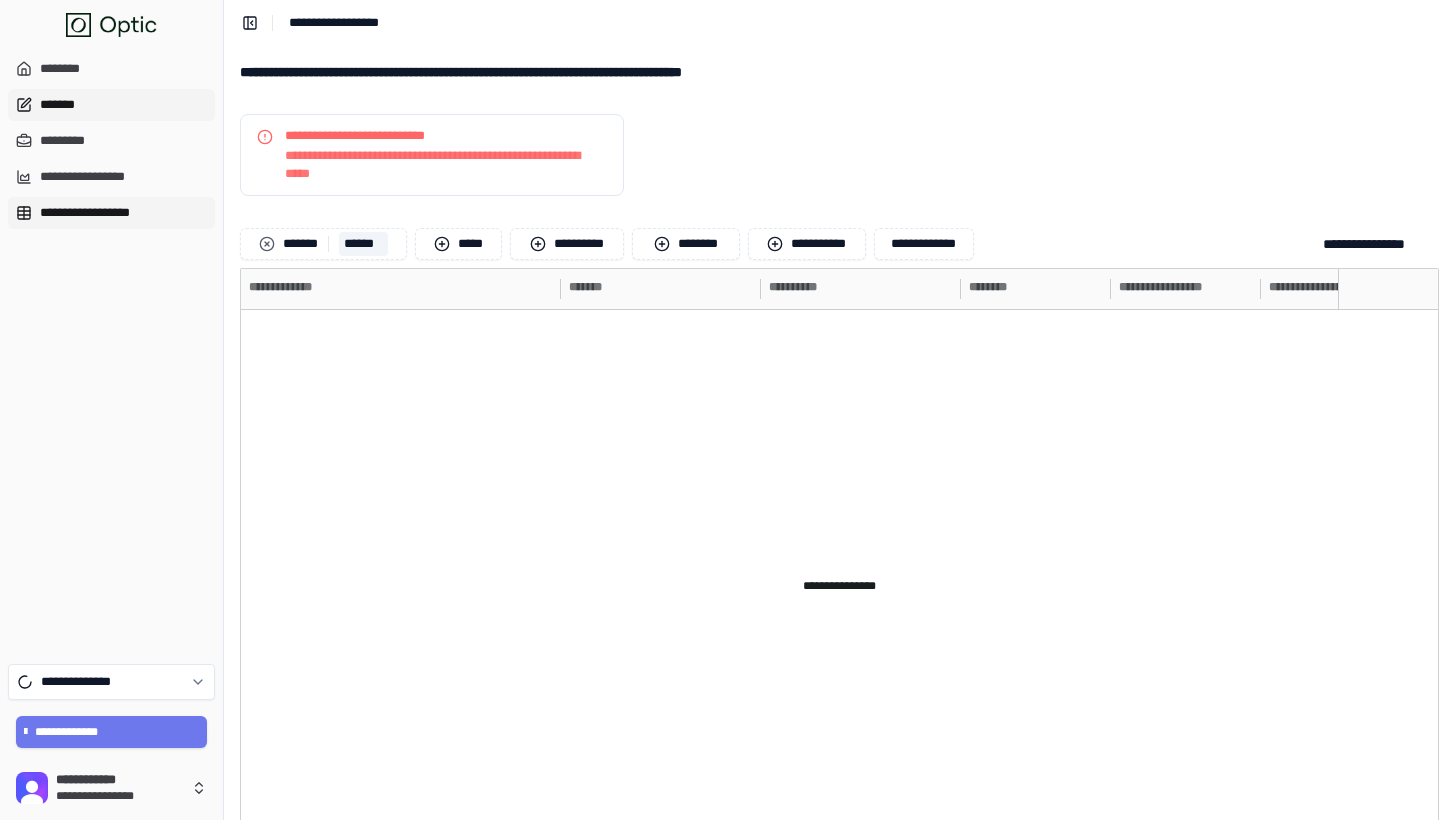 click on "*******" at bounding box center [111, 105] 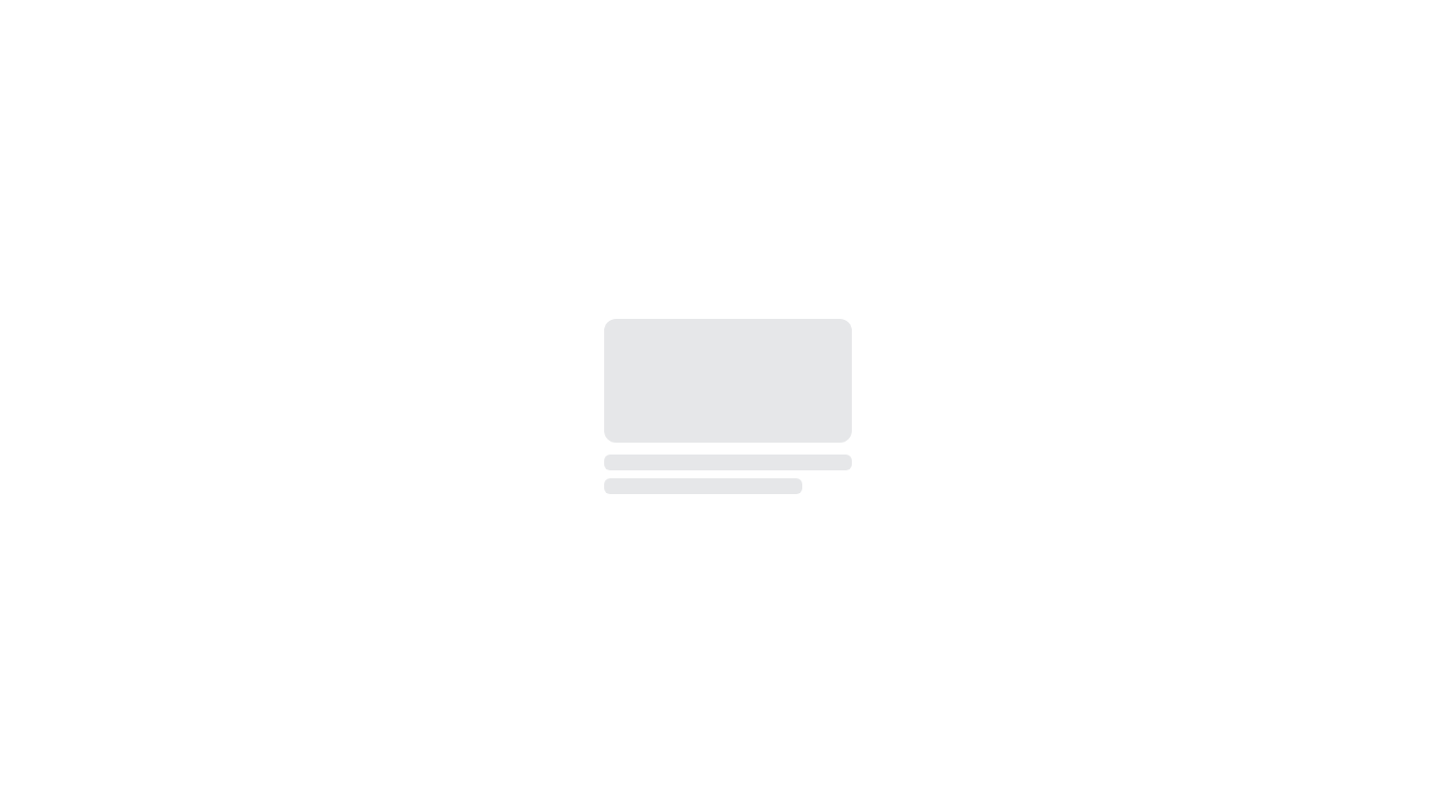 scroll, scrollTop: 0, scrollLeft: 0, axis: both 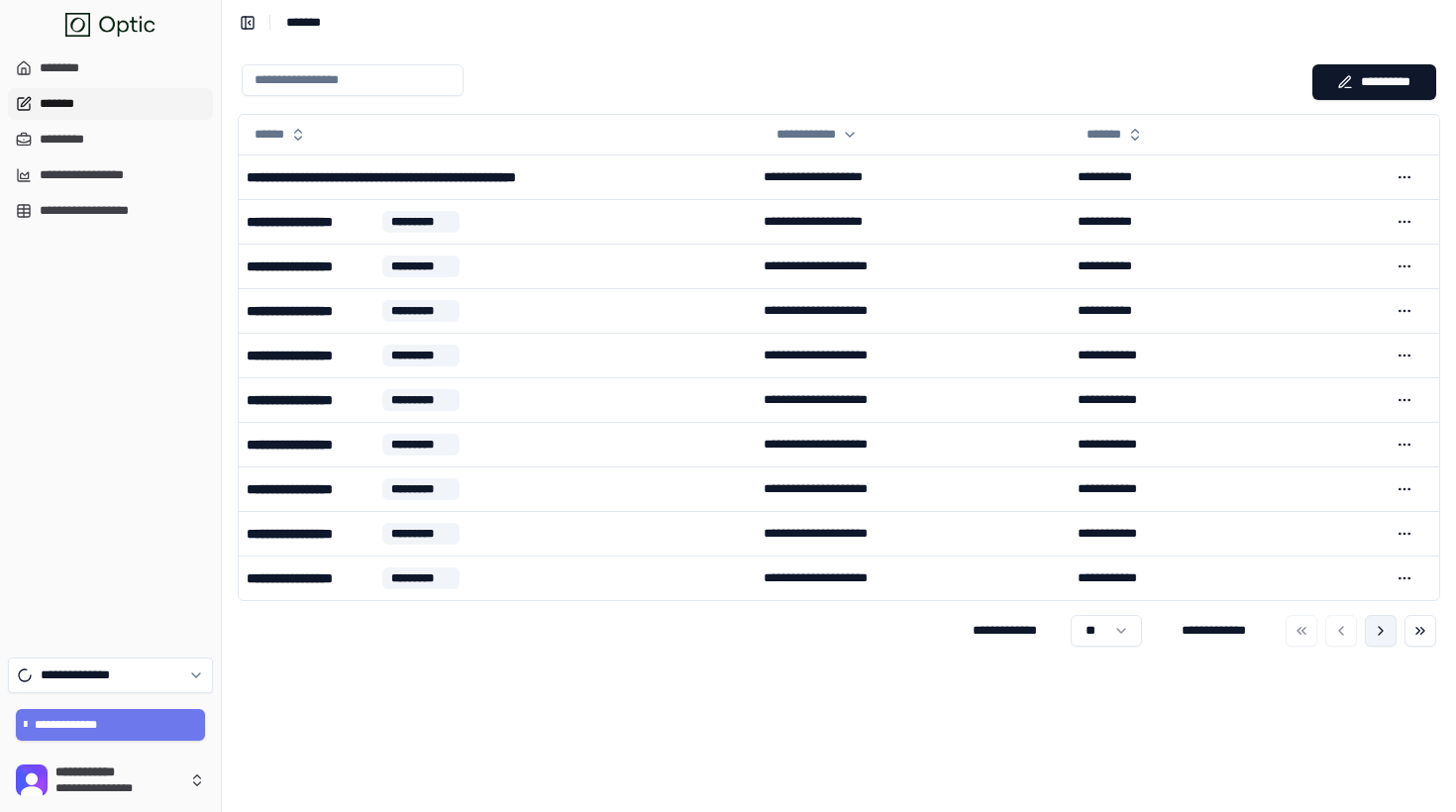 click at bounding box center (1381, 631) 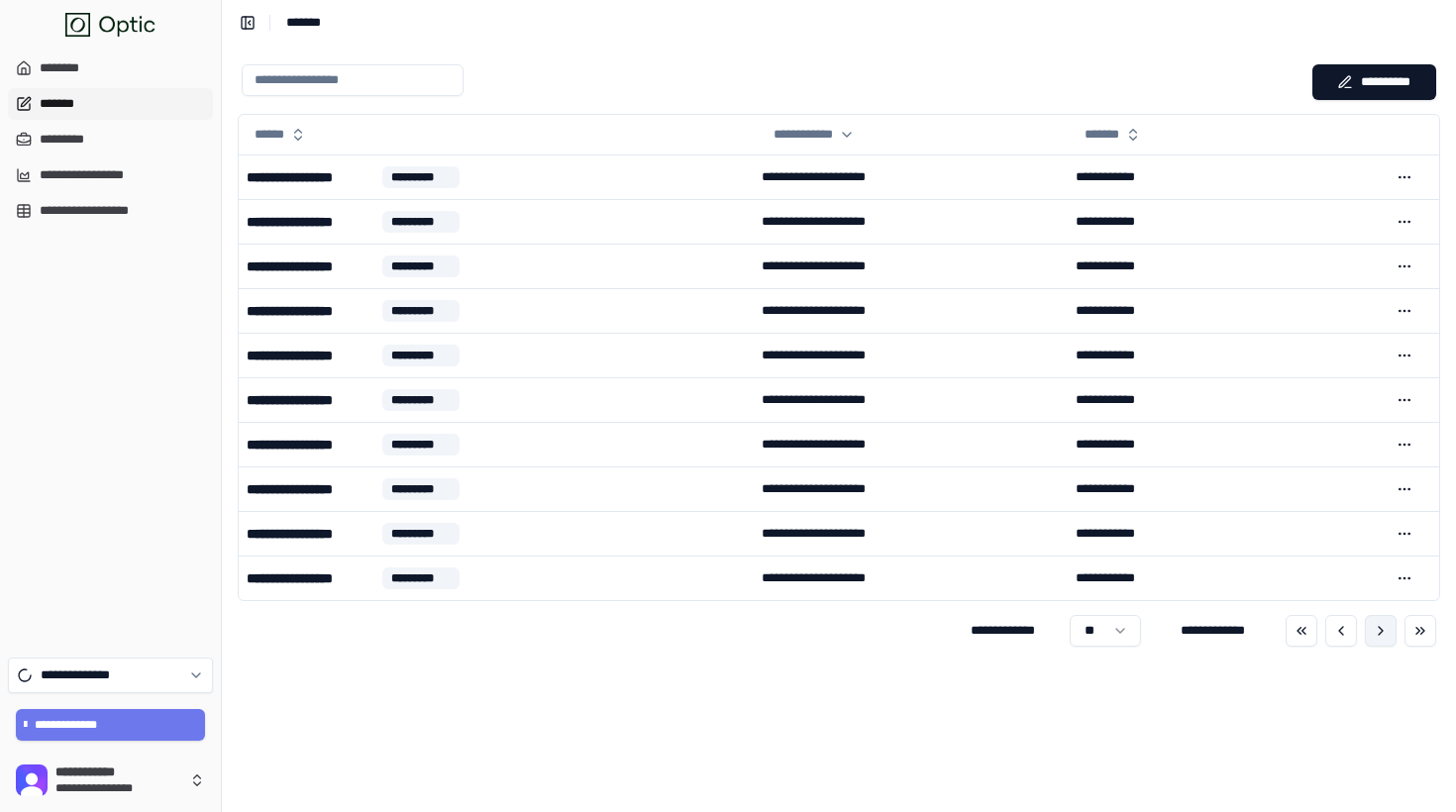 click at bounding box center [1381, 631] 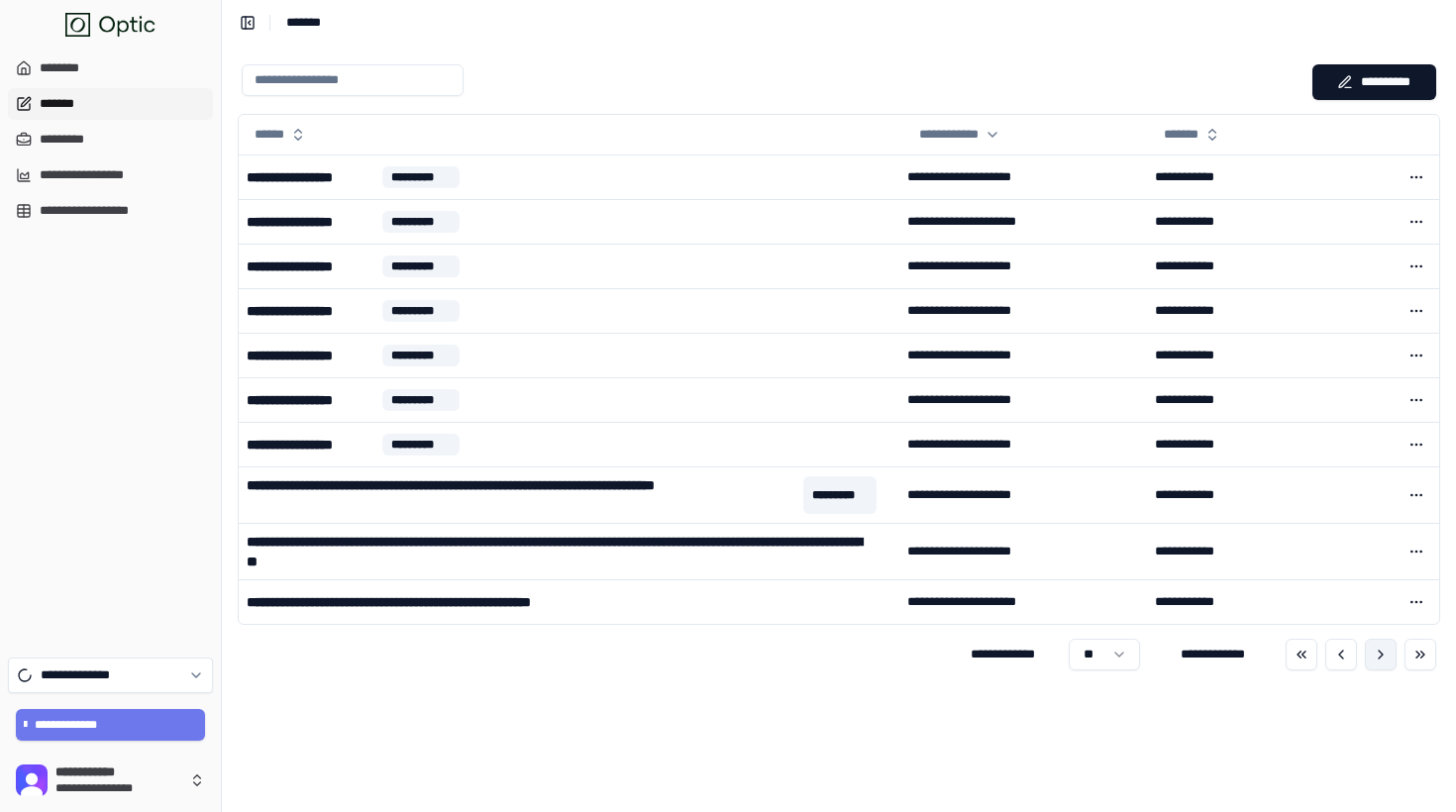 click on "Call us at [PHONE] for support." at bounding box center (839, 367) 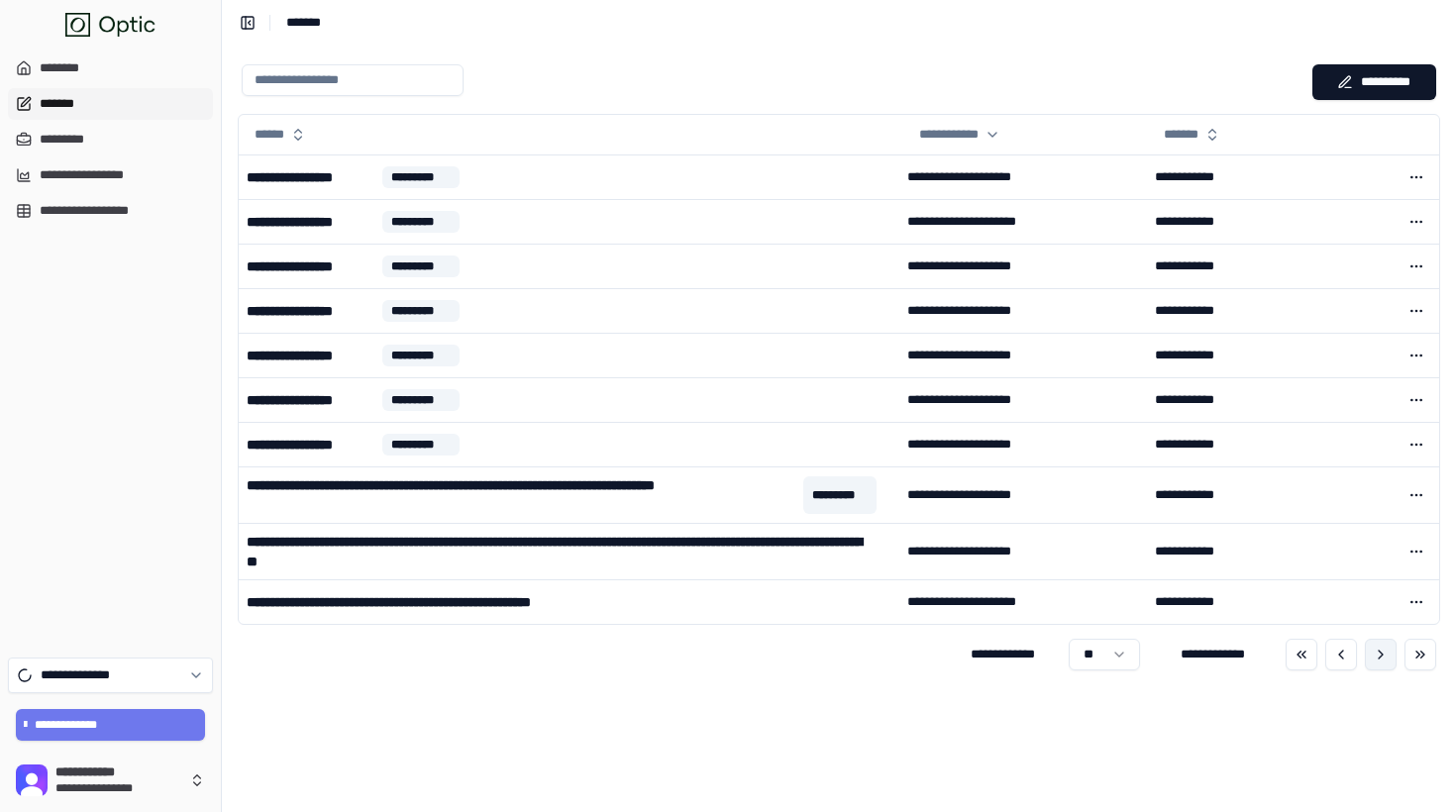 click at bounding box center [1381, 655] 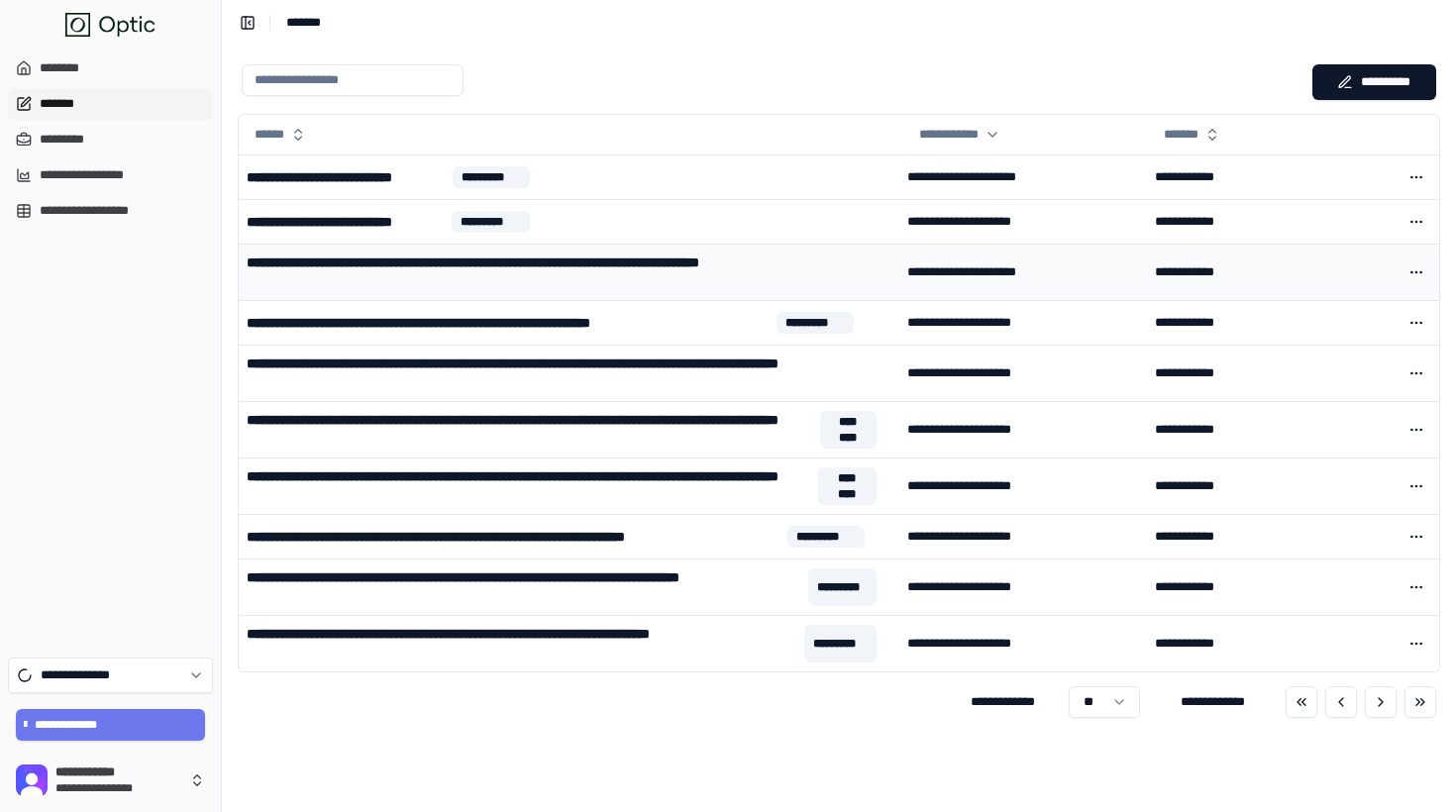 click on "**********" at bounding box center (562, 272) 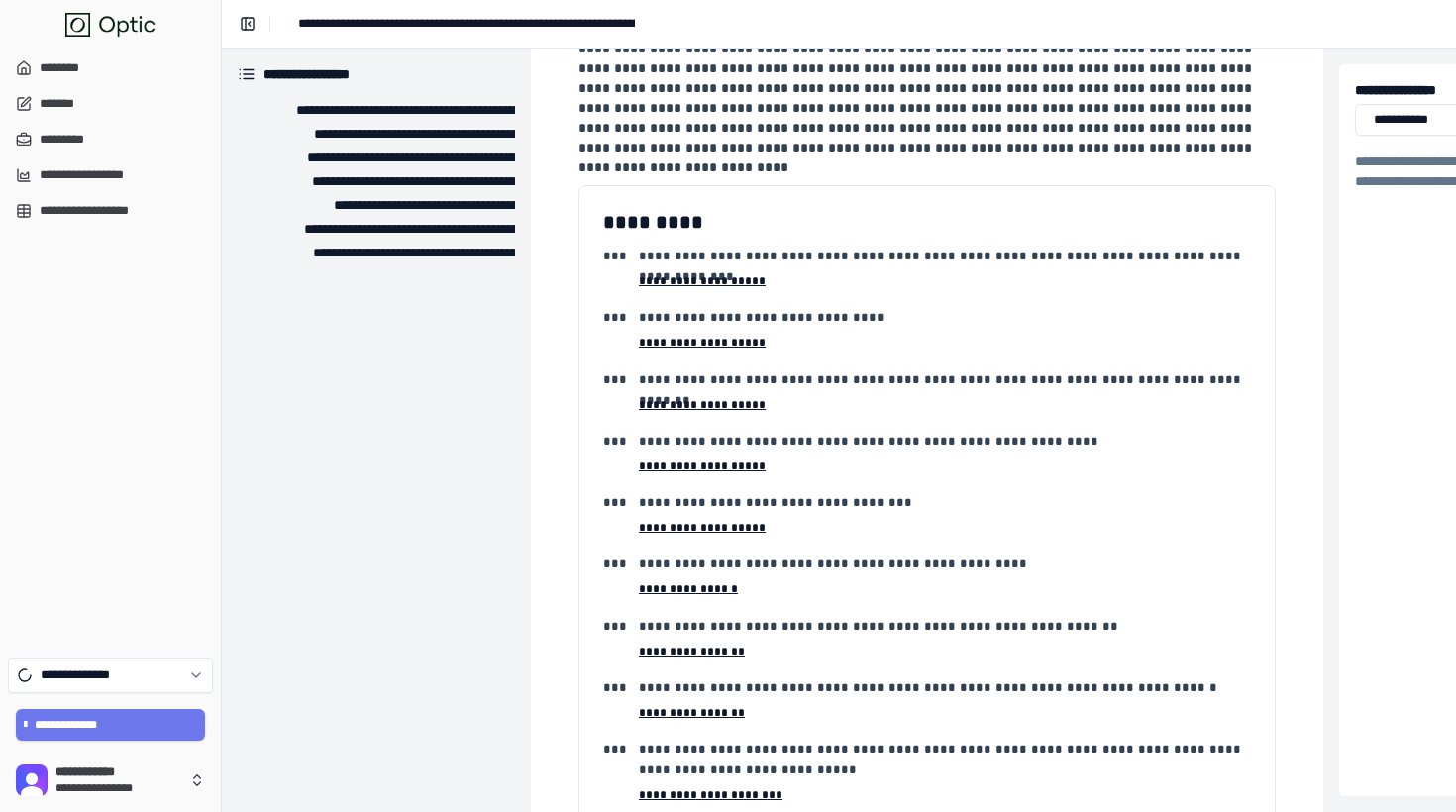 scroll, scrollTop: 8931, scrollLeft: 0, axis: vertical 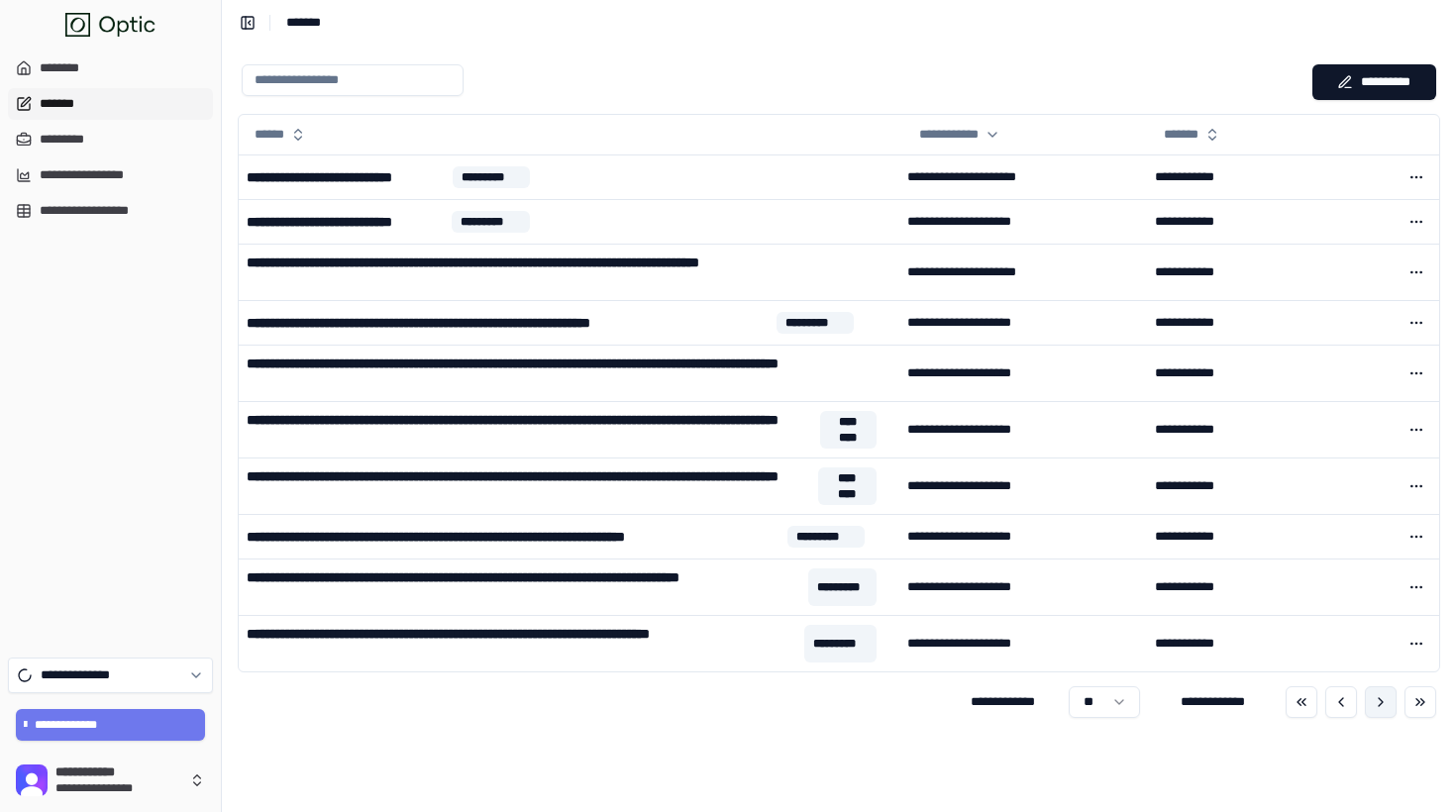 click at bounding box center [1381, 702] 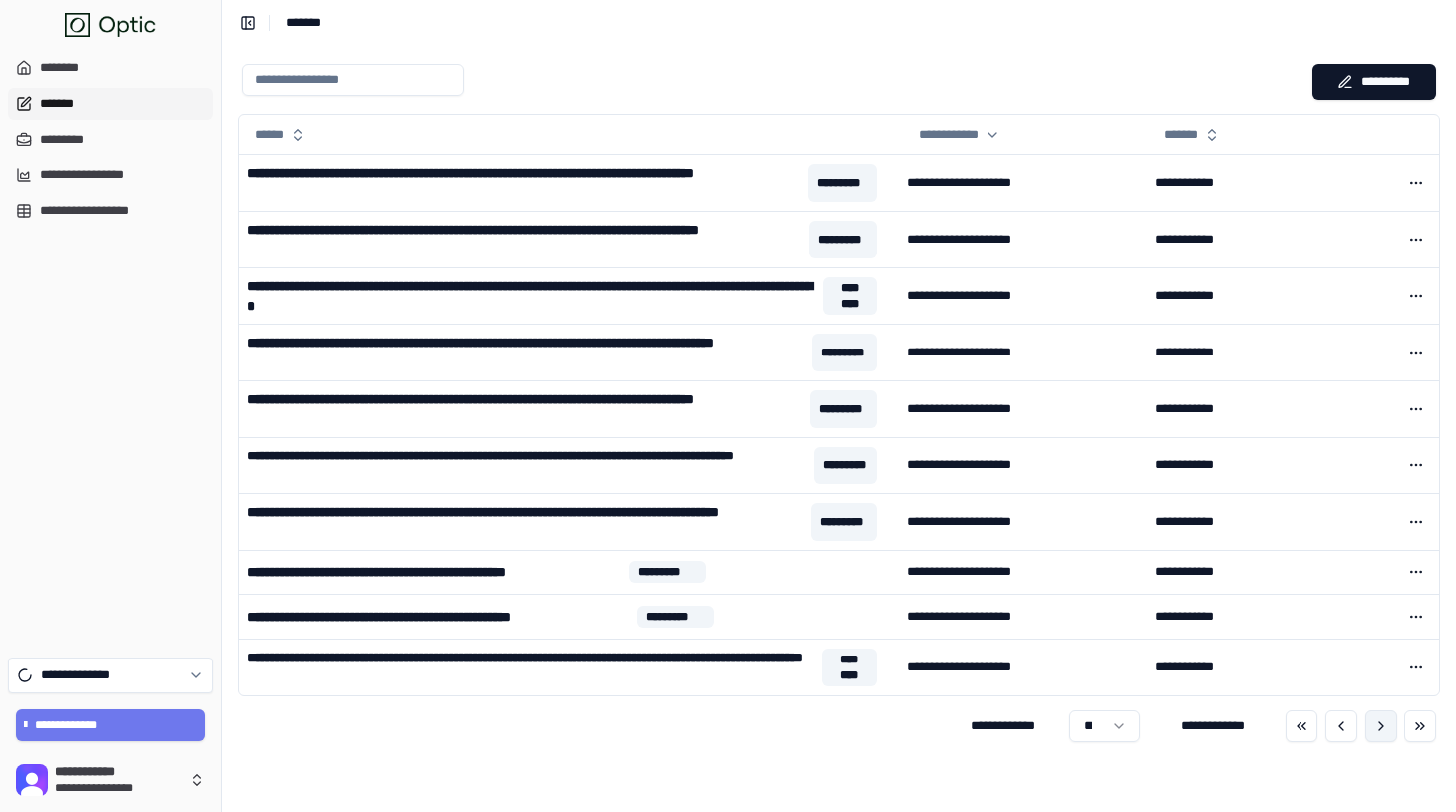 click at bounding box center [1381, 726] 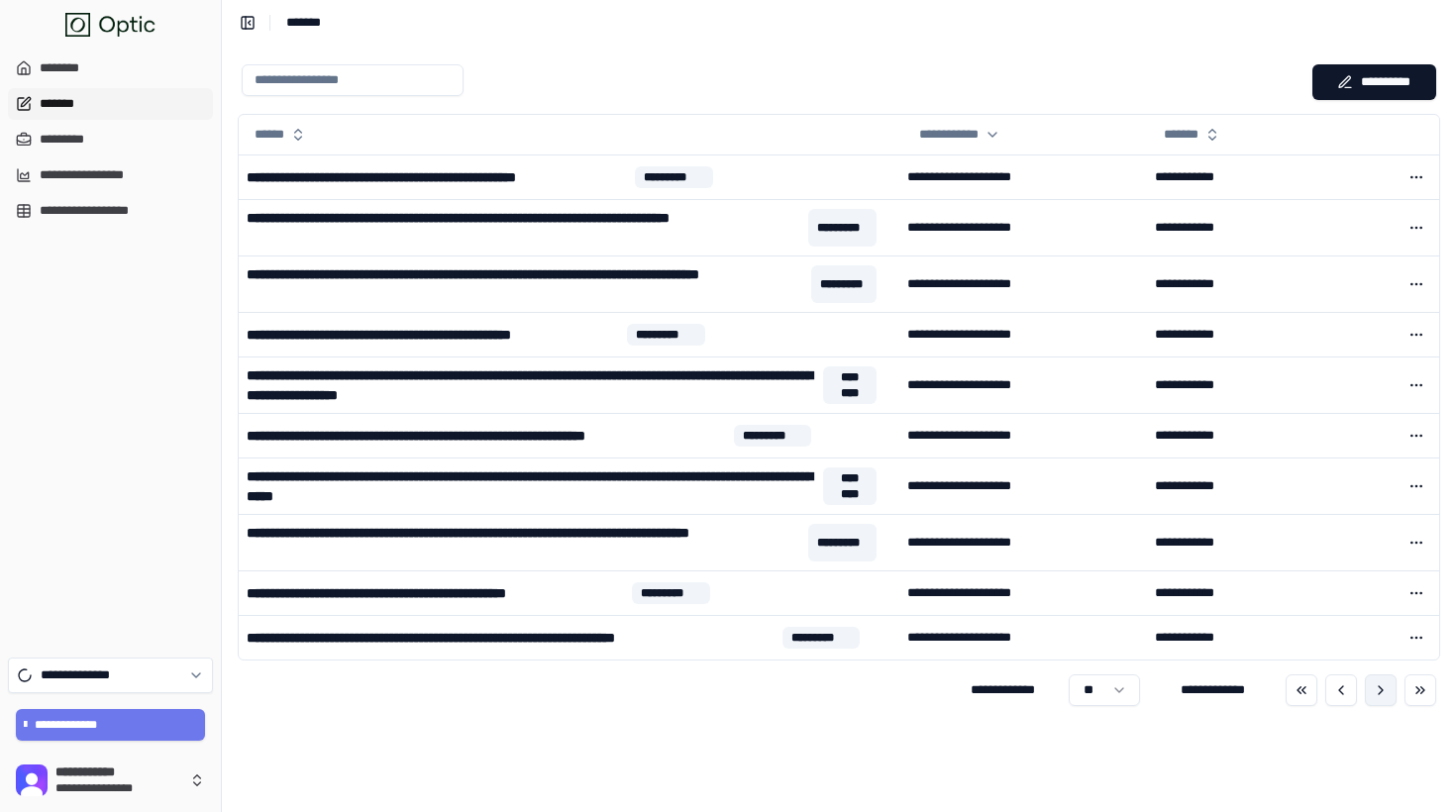 click at bounding box center [1381, 690] 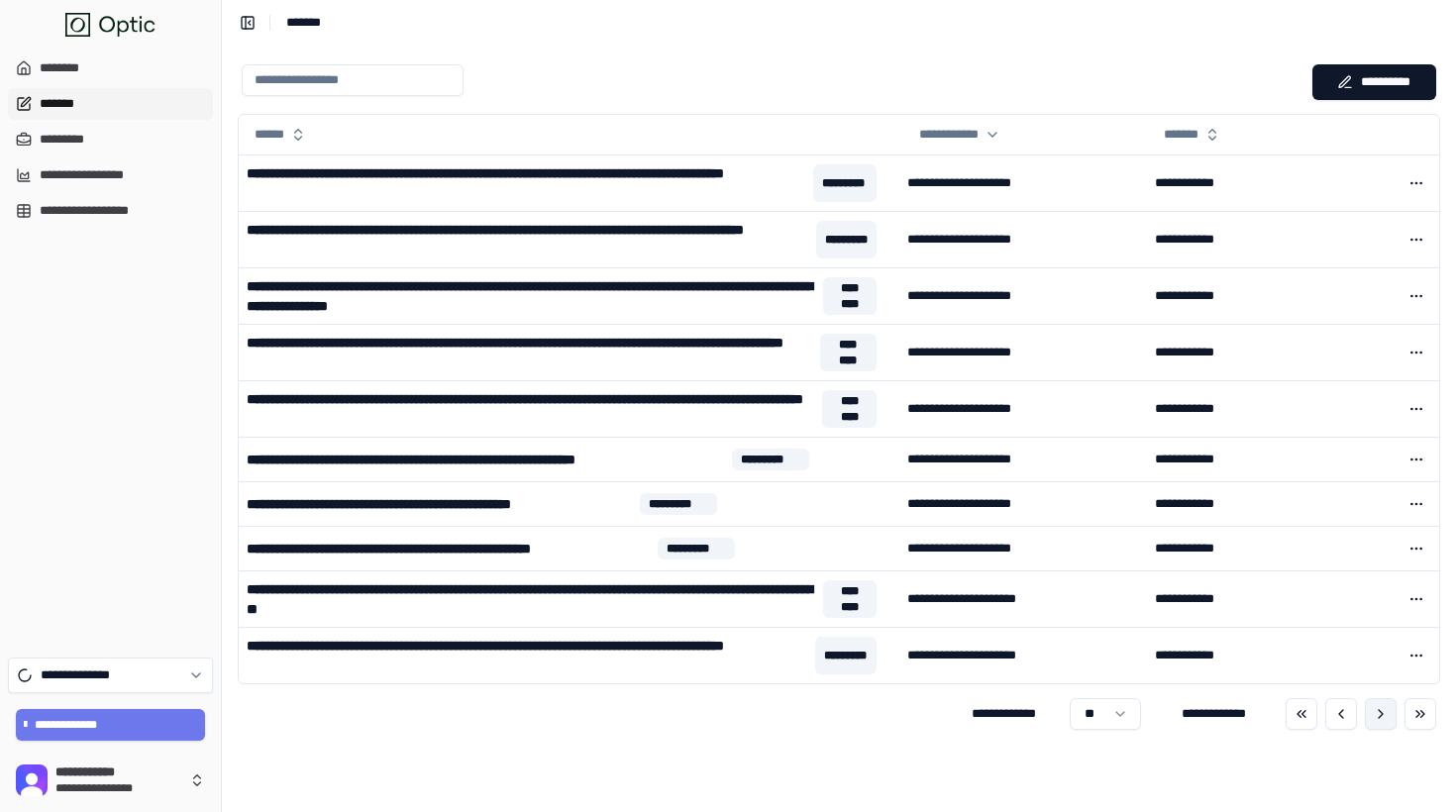 click on "**********" at bounding box center [839, 714] 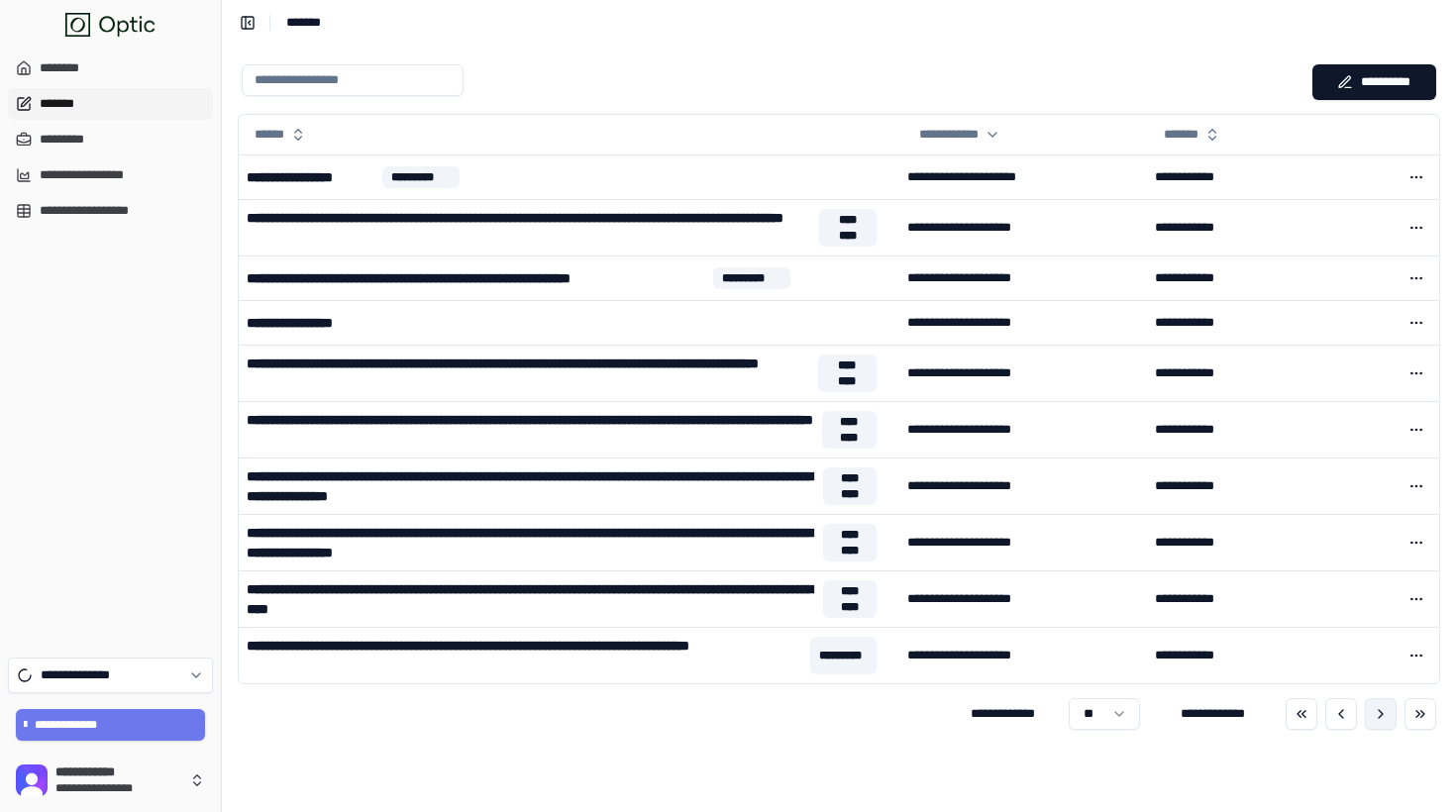 click at bounding box center (1381, 714) 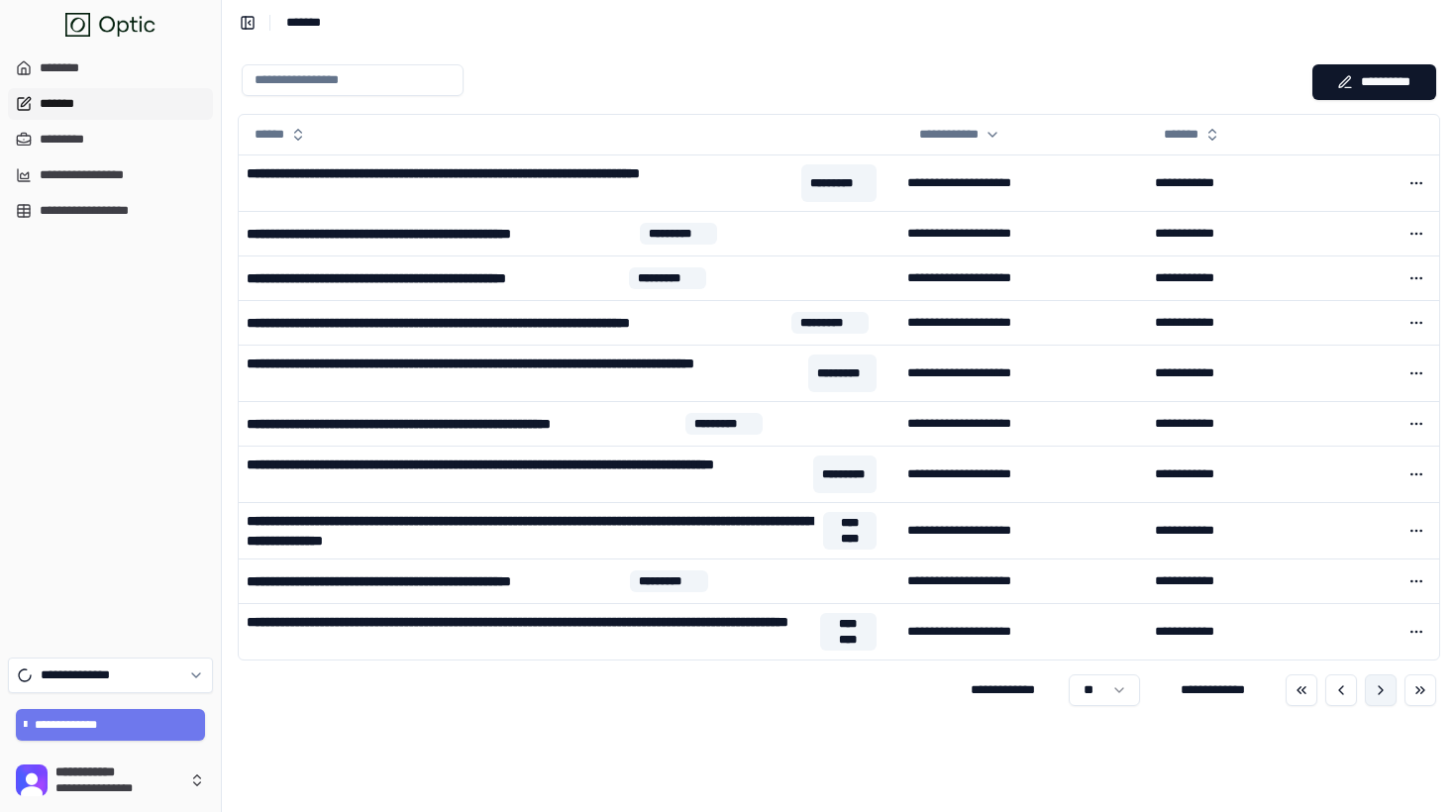 click at bounding box center (1381, 690) 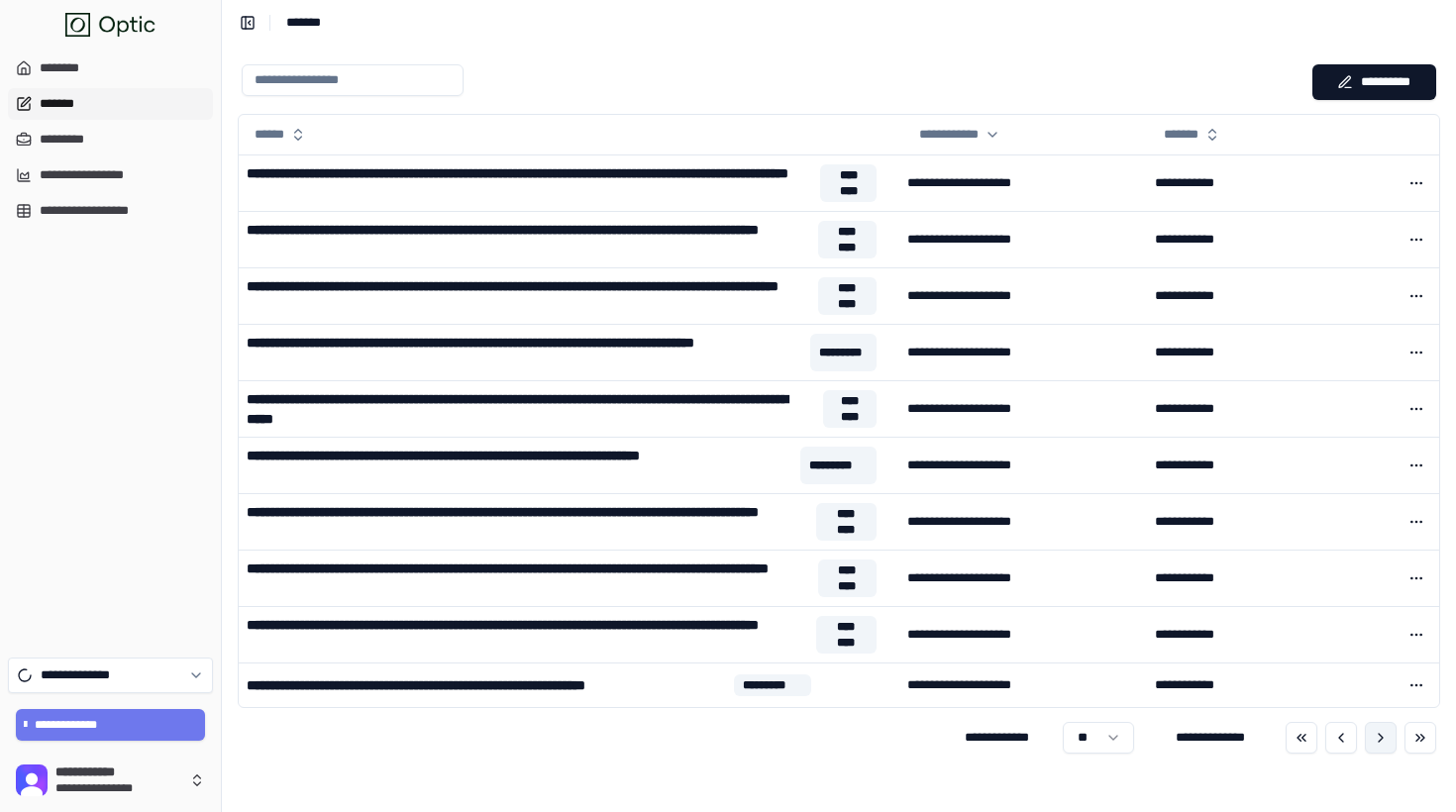 click at bounding box center (1381, 738) 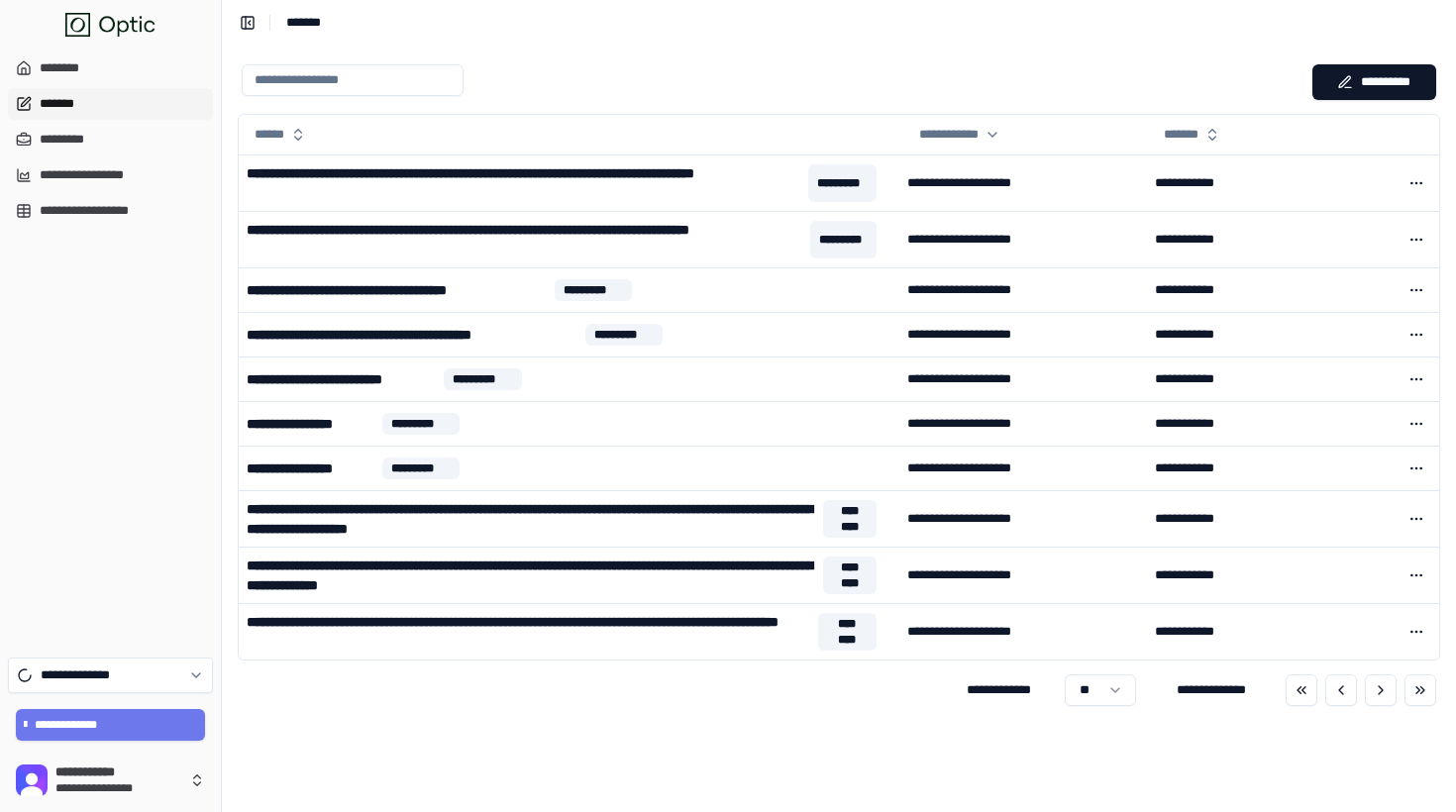 click on "[NAME] [LAST] lives at [NUMBER] [STREET], [CITY], [STATE] [ZIP]." at bounding box center (839, 428) 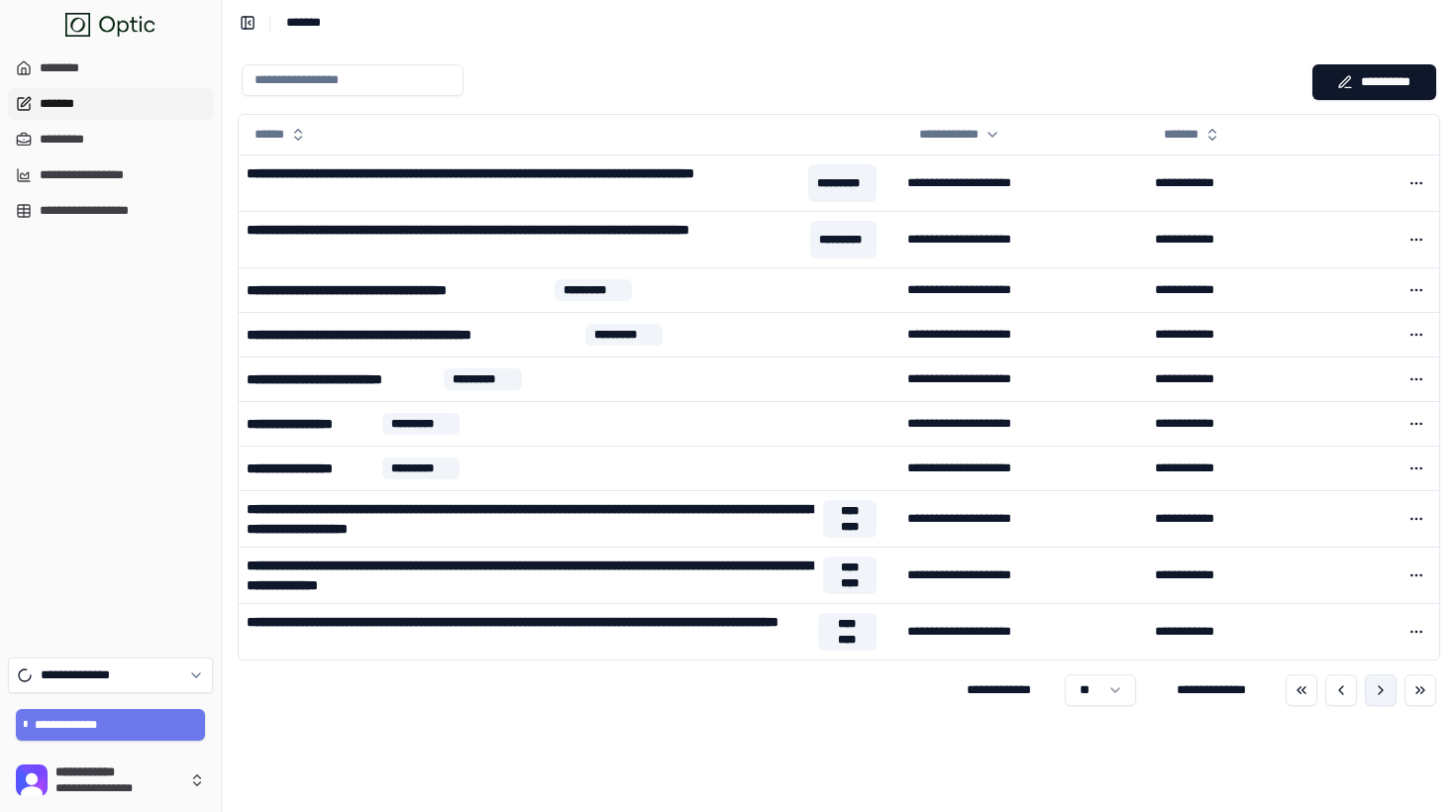 click at bounding box center (1381, 690) 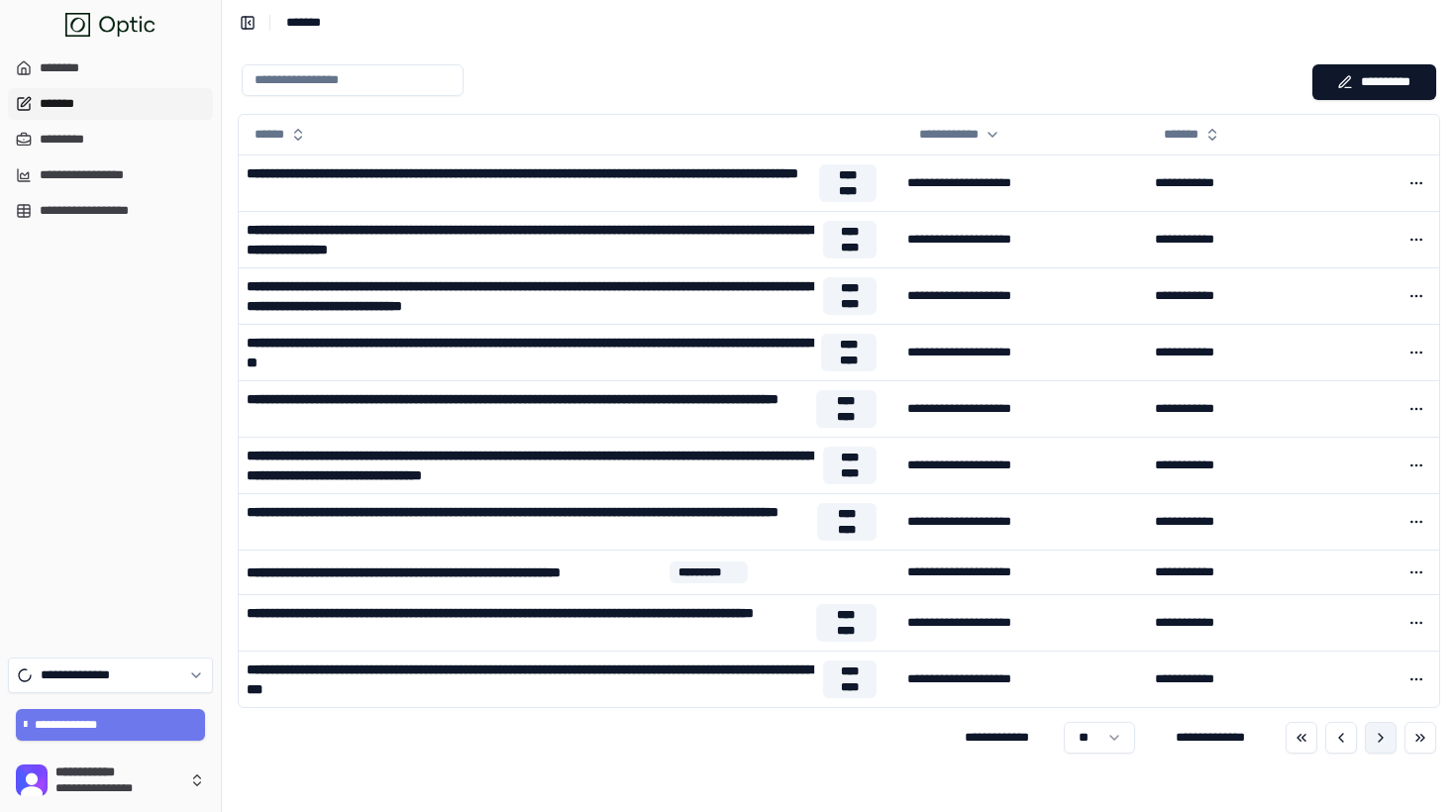 click at bounding box center [1381, 738] 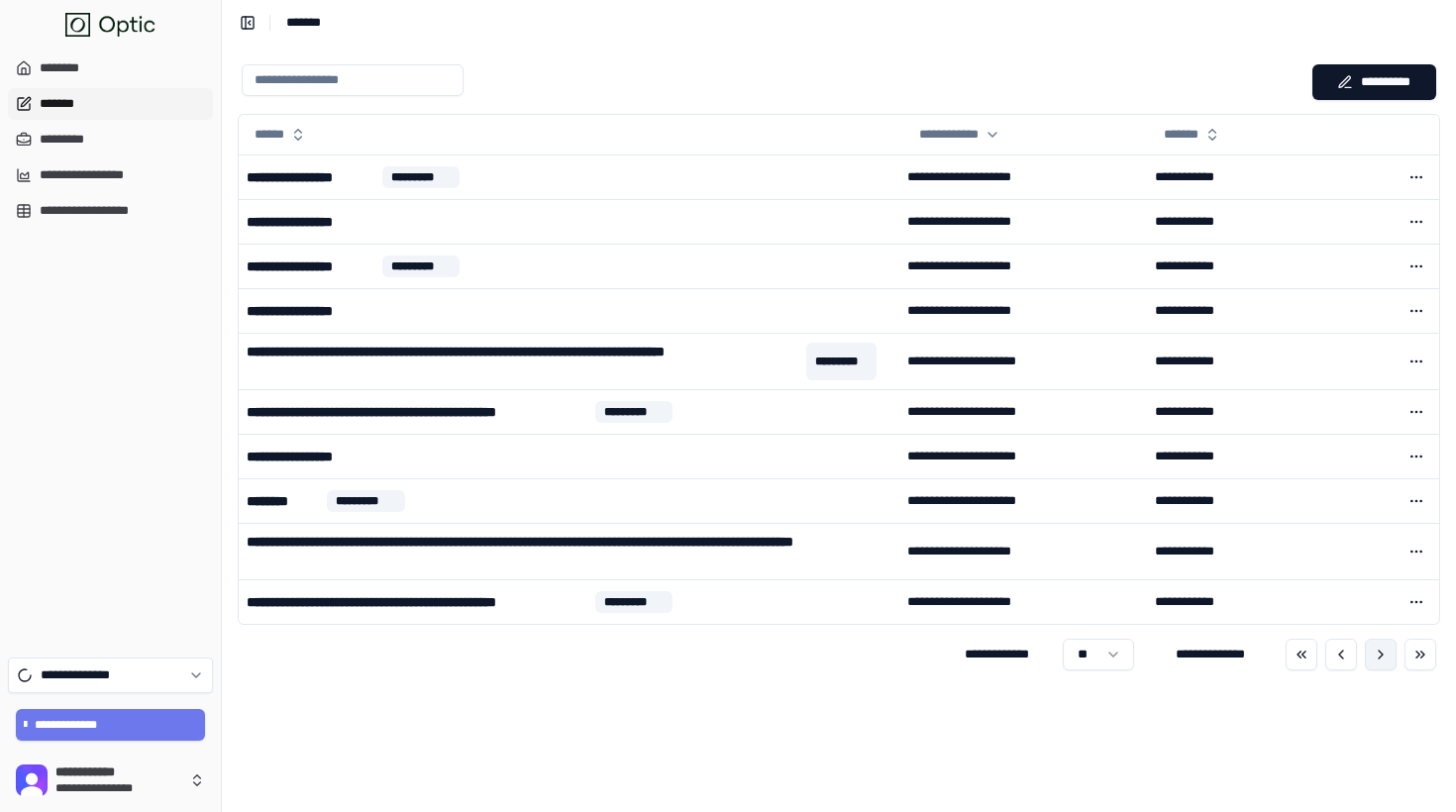 click at bounding box center [1381, 655] 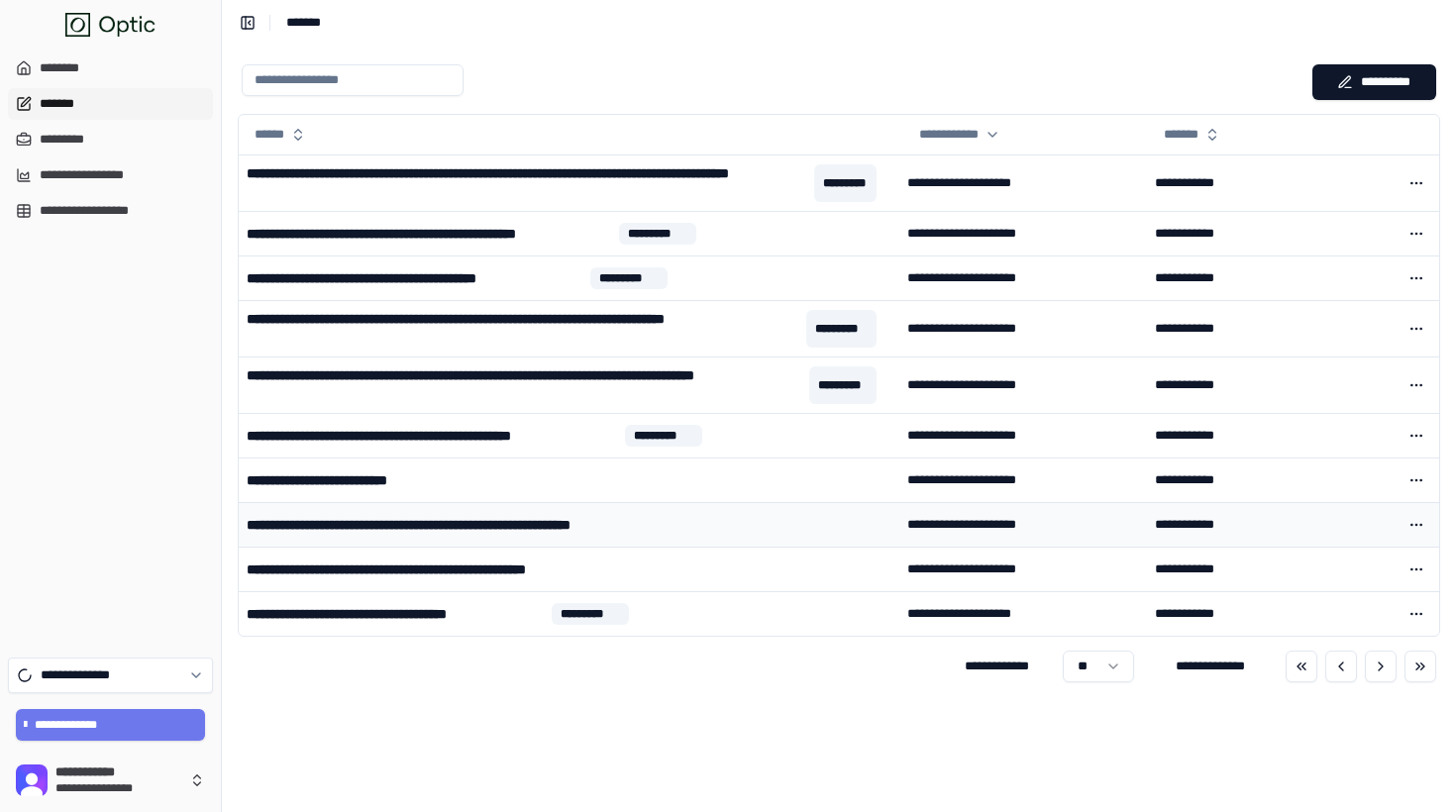 click on "**********" at bounding box center (480, 525) 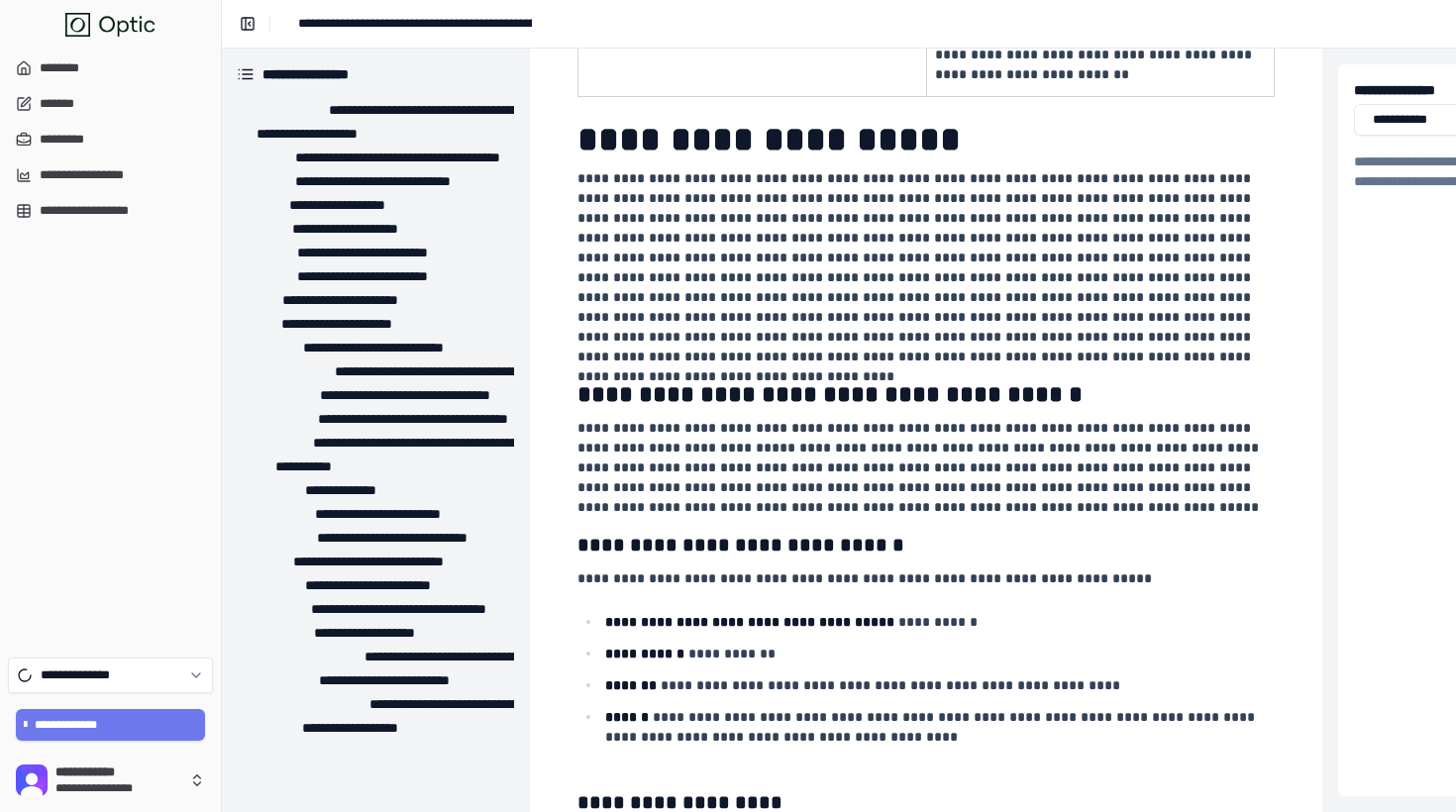 scroll, scrollTop: 892, scrollLeft: 1, axis: both 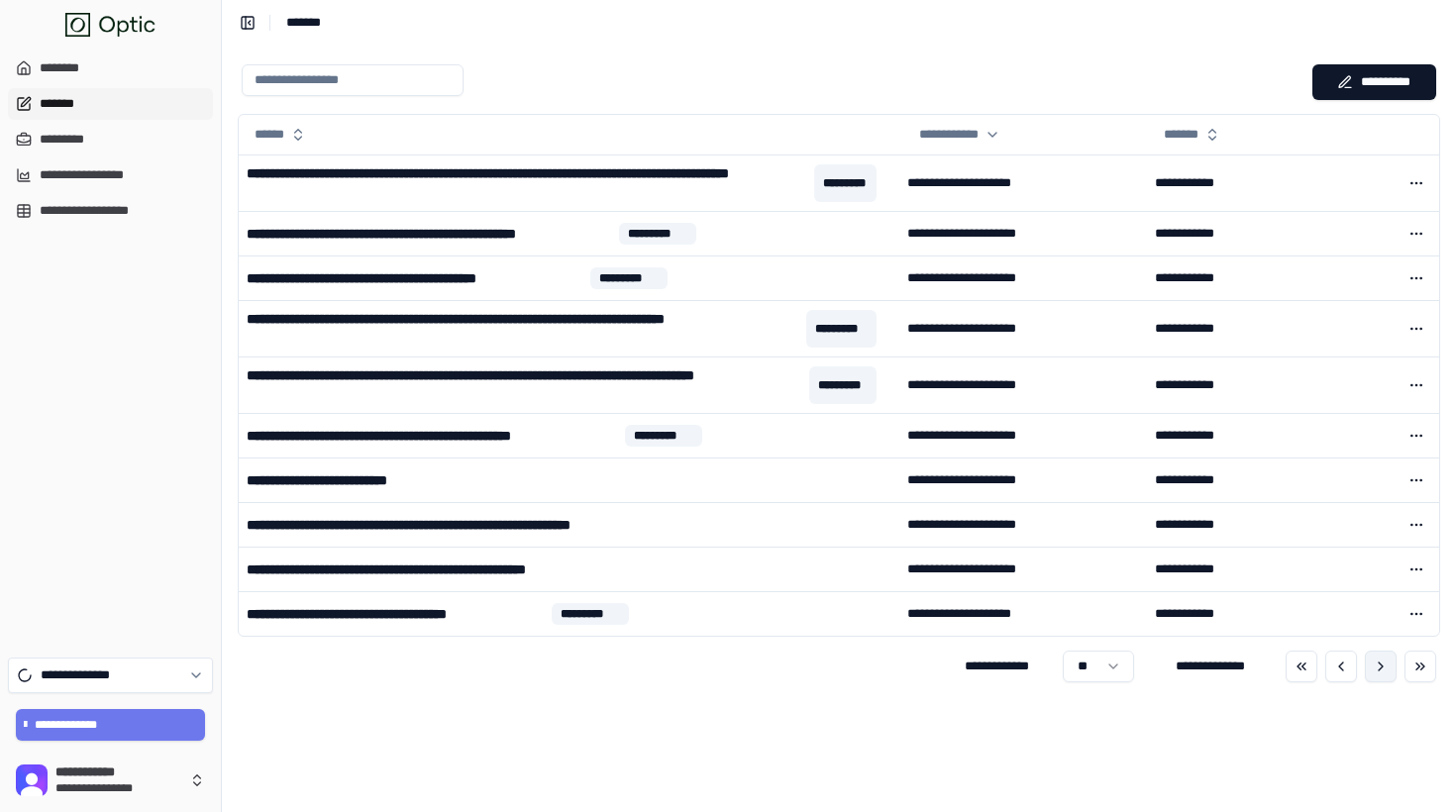 click at bounding box center [1381, 666] 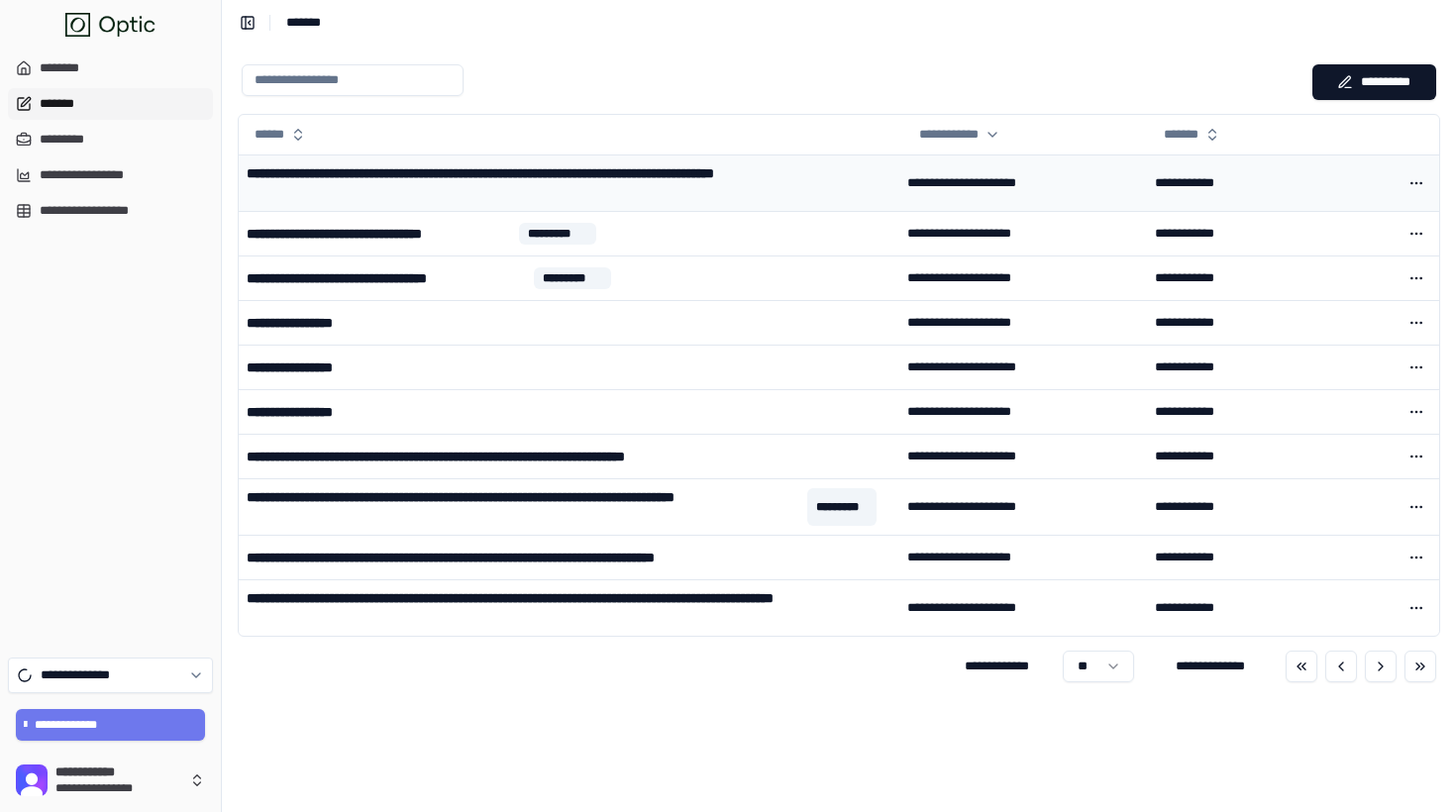 click on "**********" at bounding box center [562, 183] 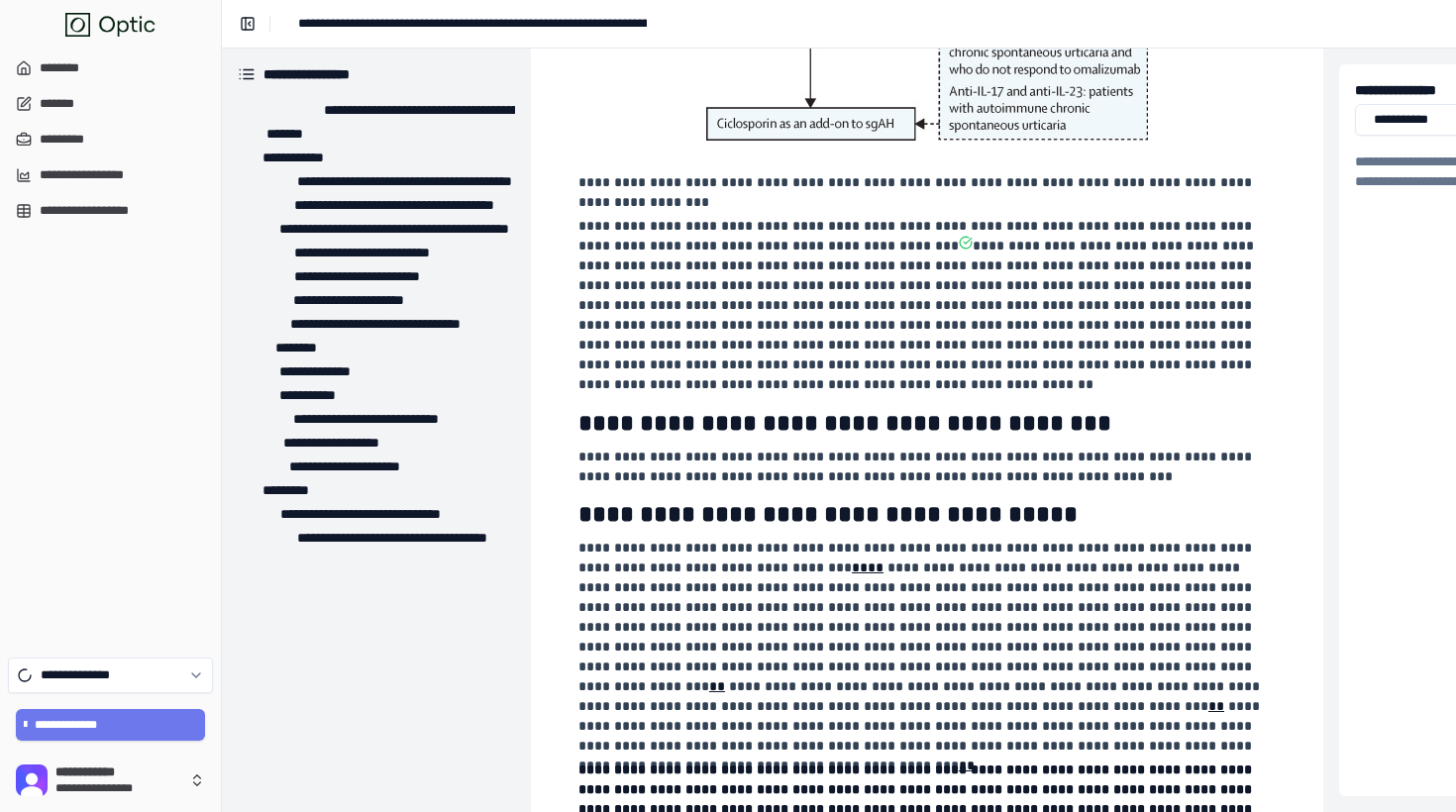 scroll, scrollTop: 767, scrollLeft: 0, axis: vertical 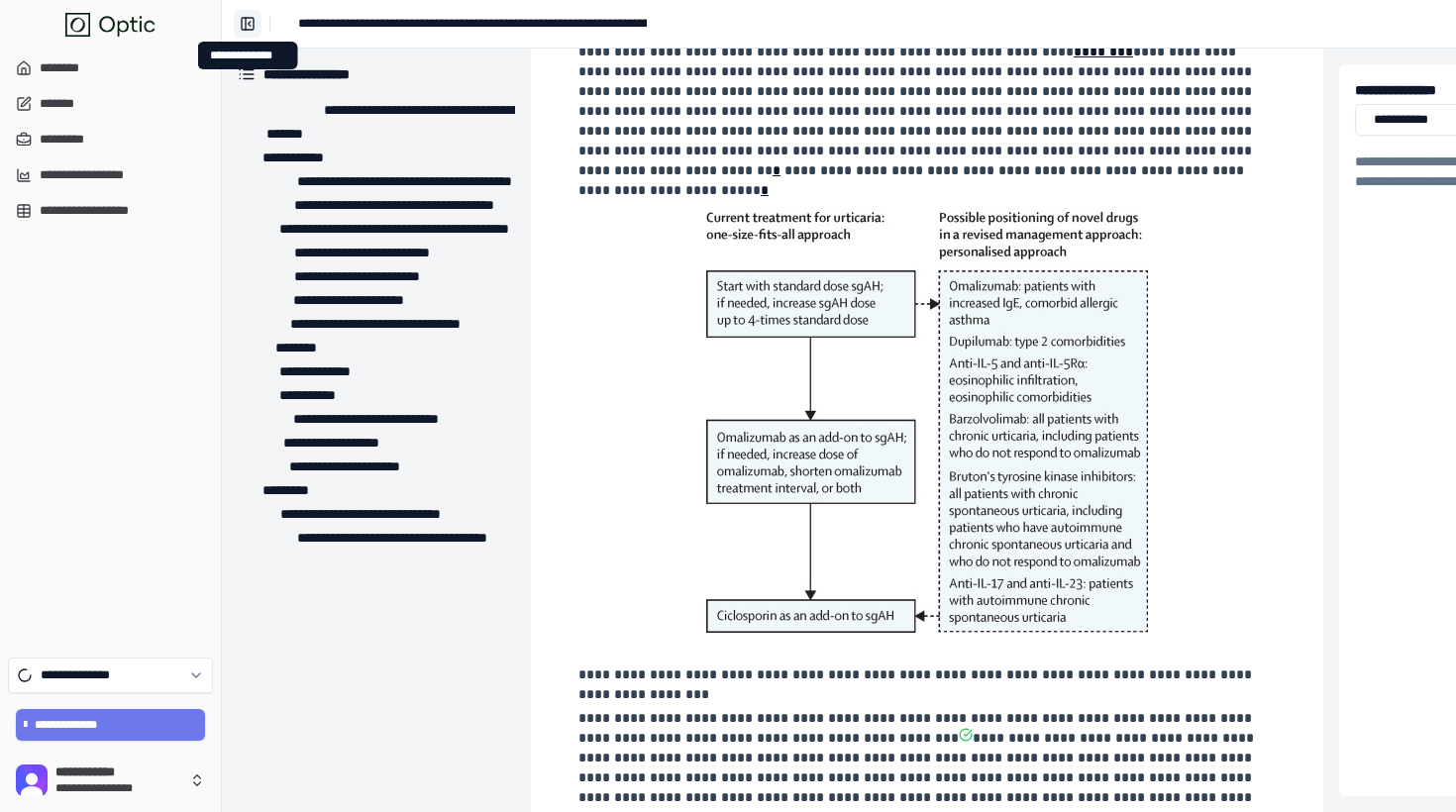click on "**********" at bounding box center (248, 24) 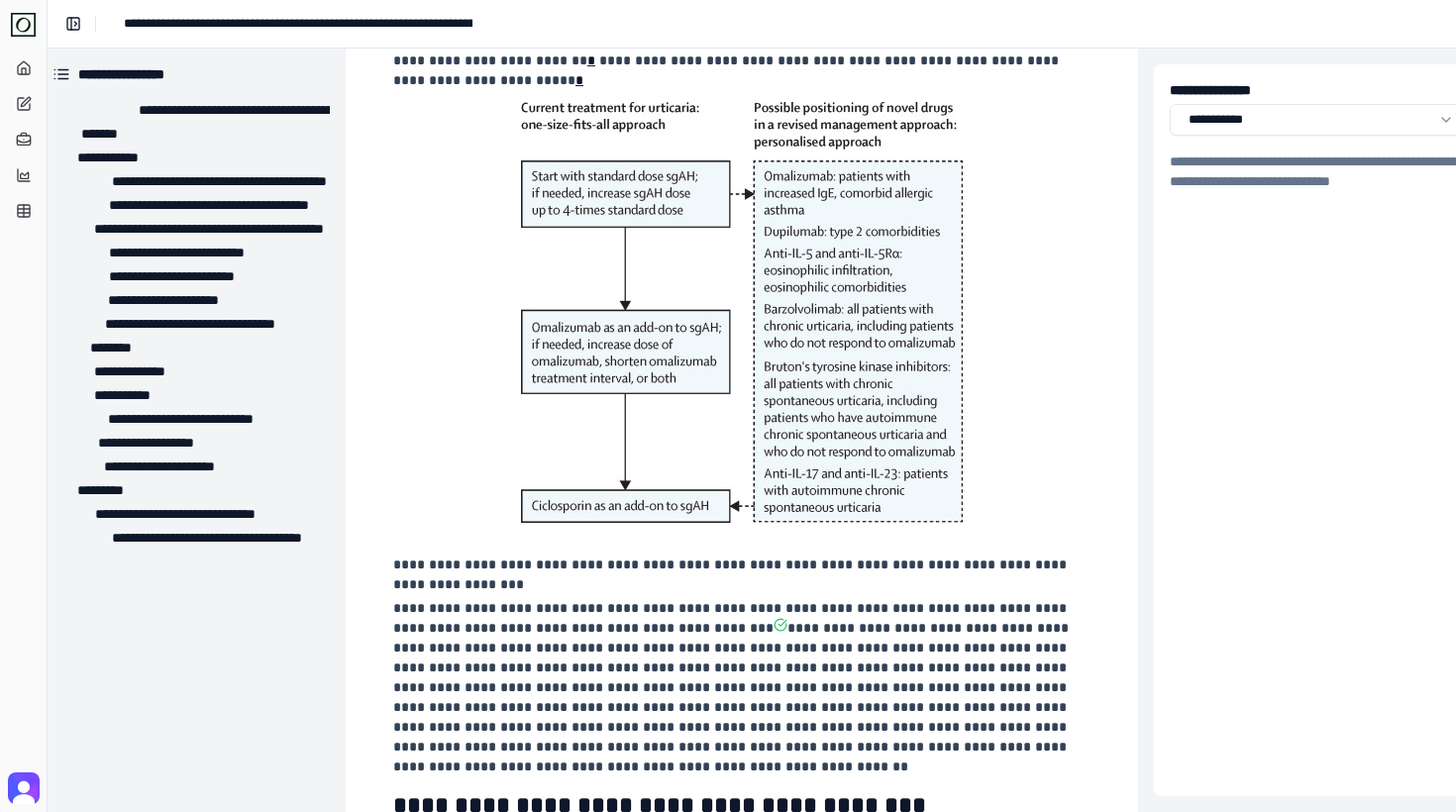 scroll, scrollTop: 896, scrollLeft: 11, axis: both 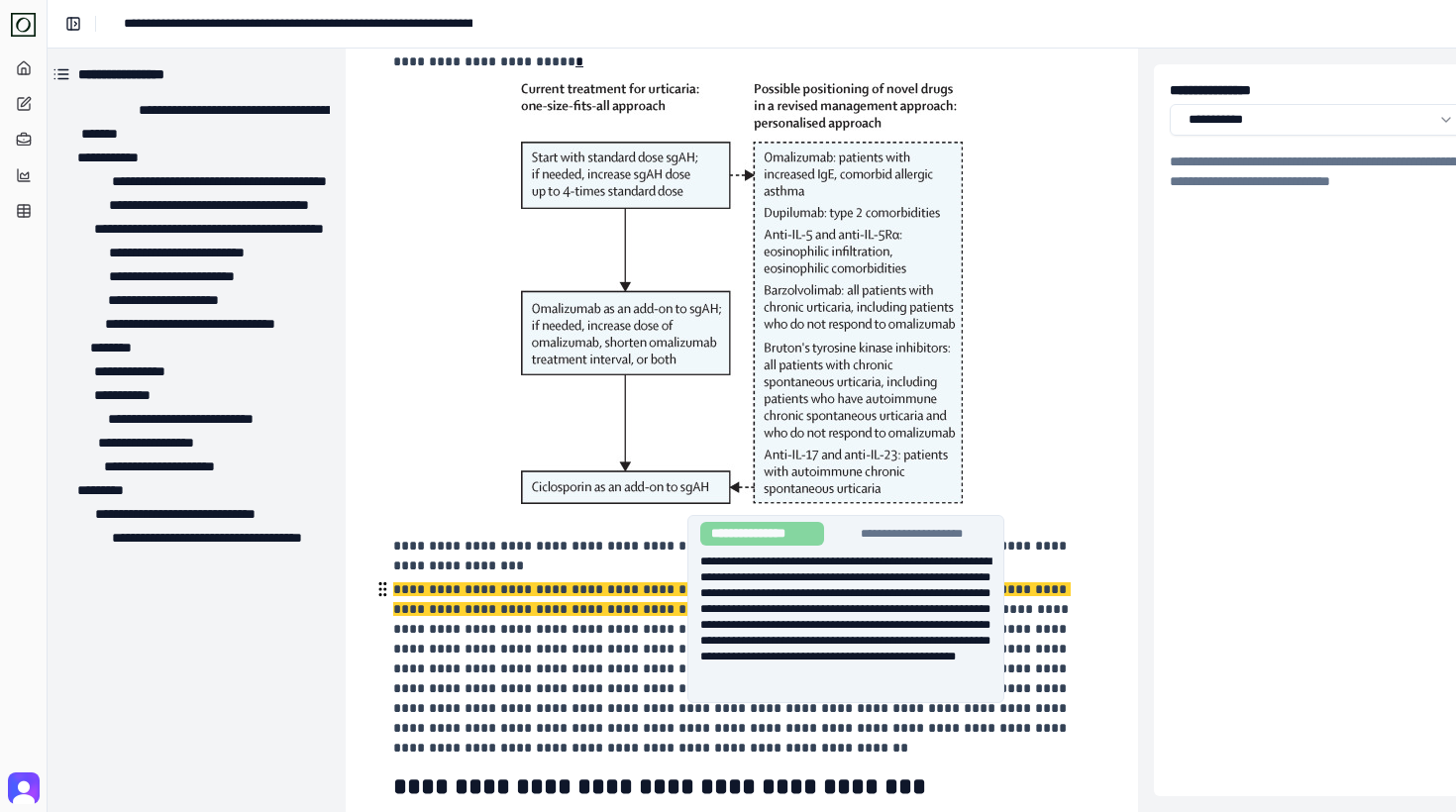 click 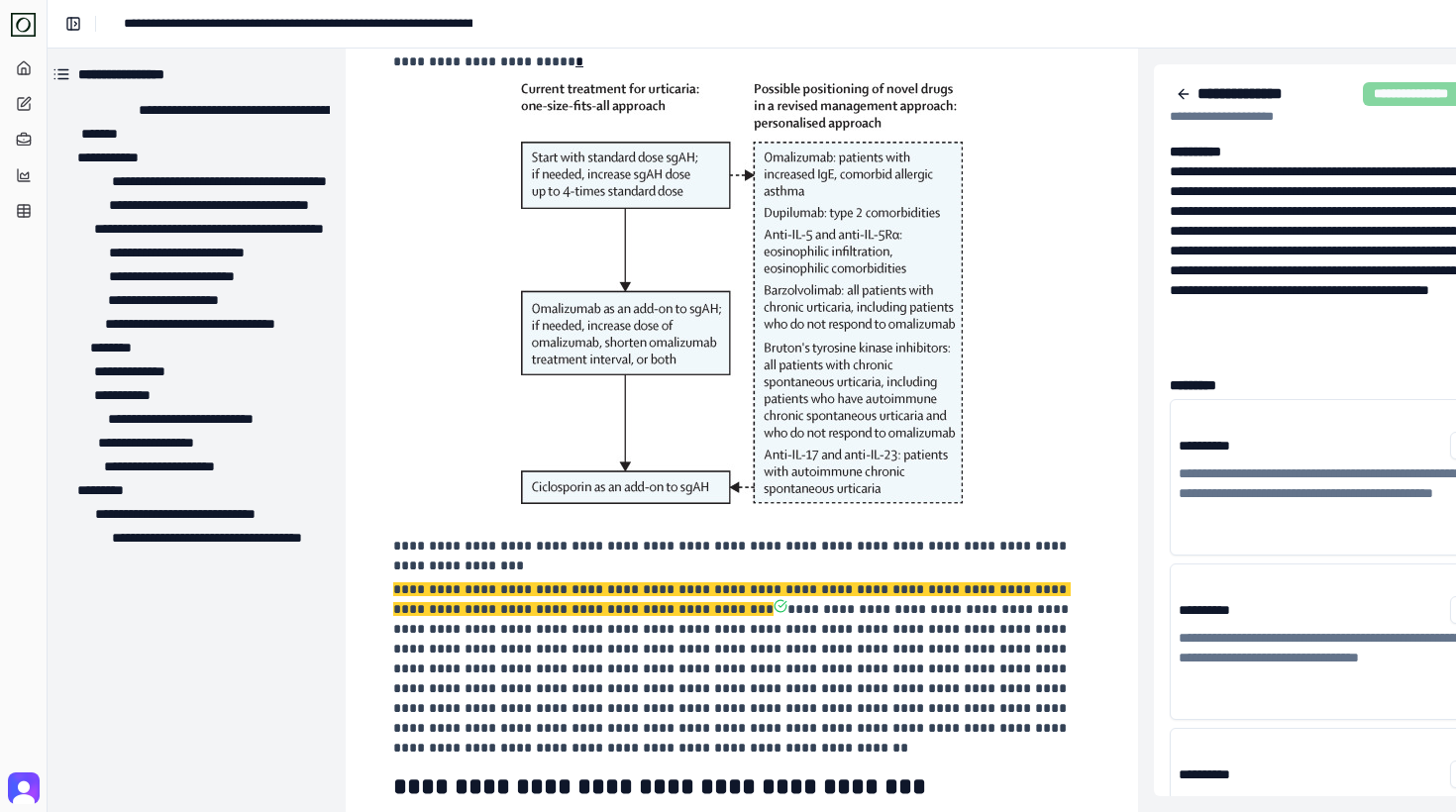 scroll, scrollTop: 896, scrollLeft: 103, axis: both 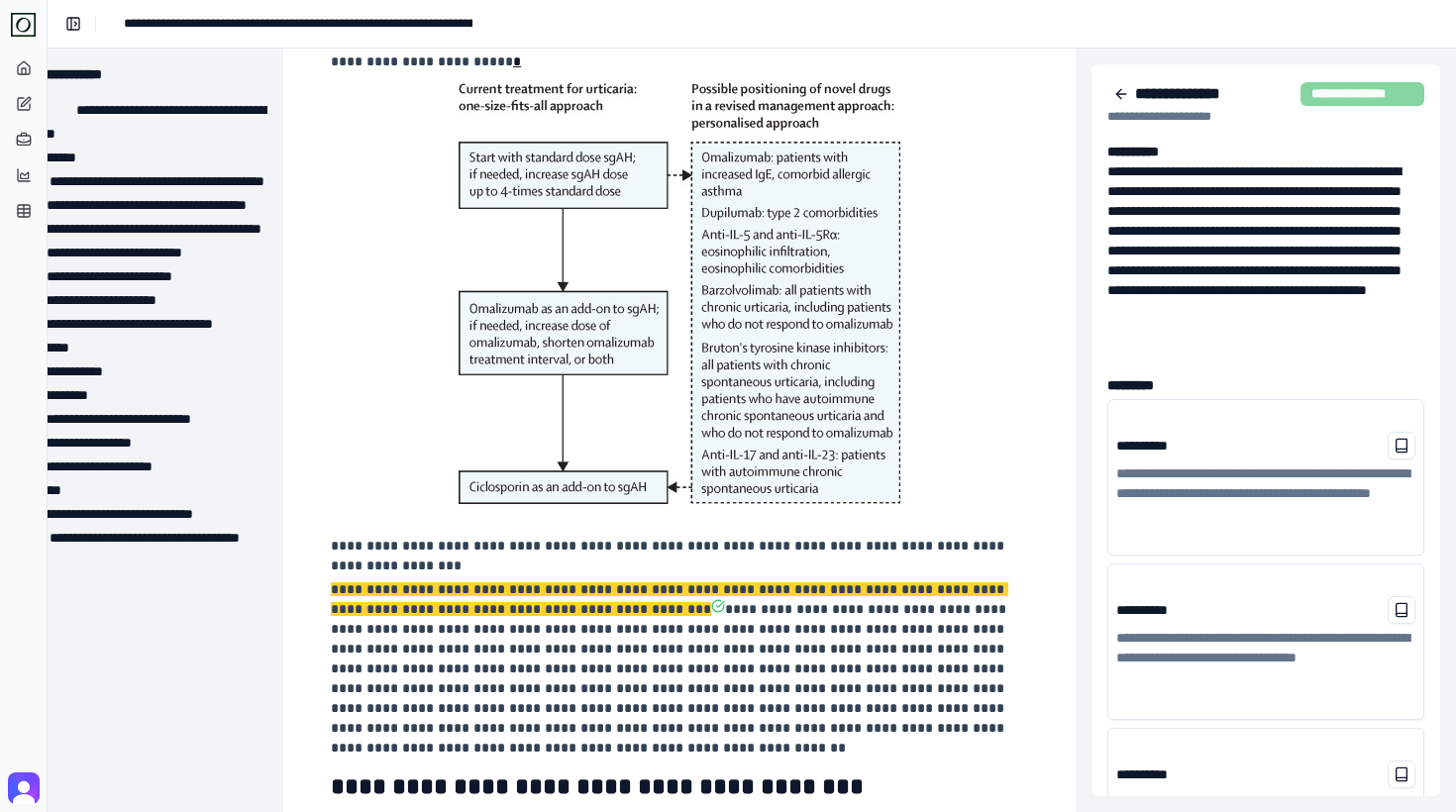 click on "**********" at bounding box center (1266, 493) 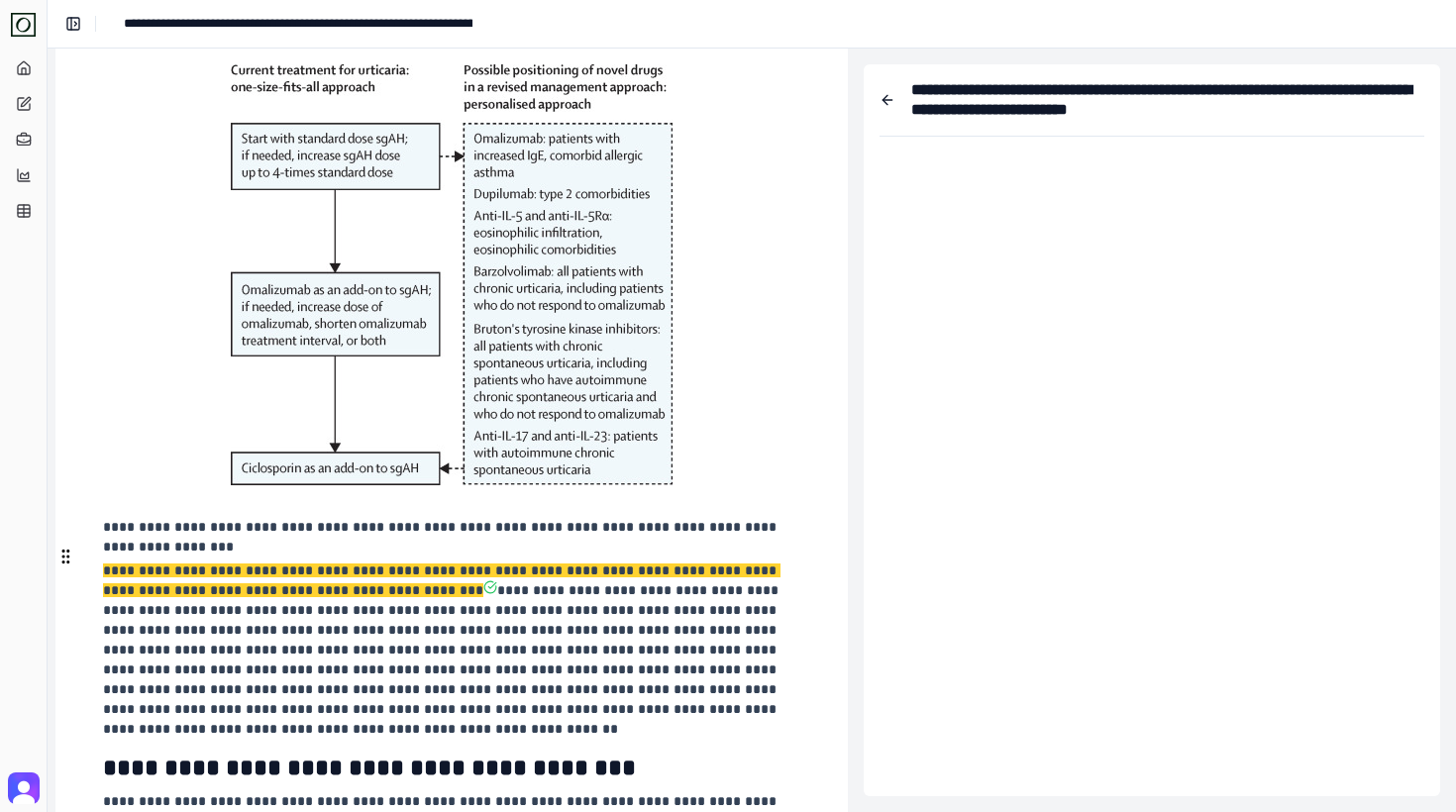 scroll, scrollTop: 921, scrollLeft: 331, axis: both 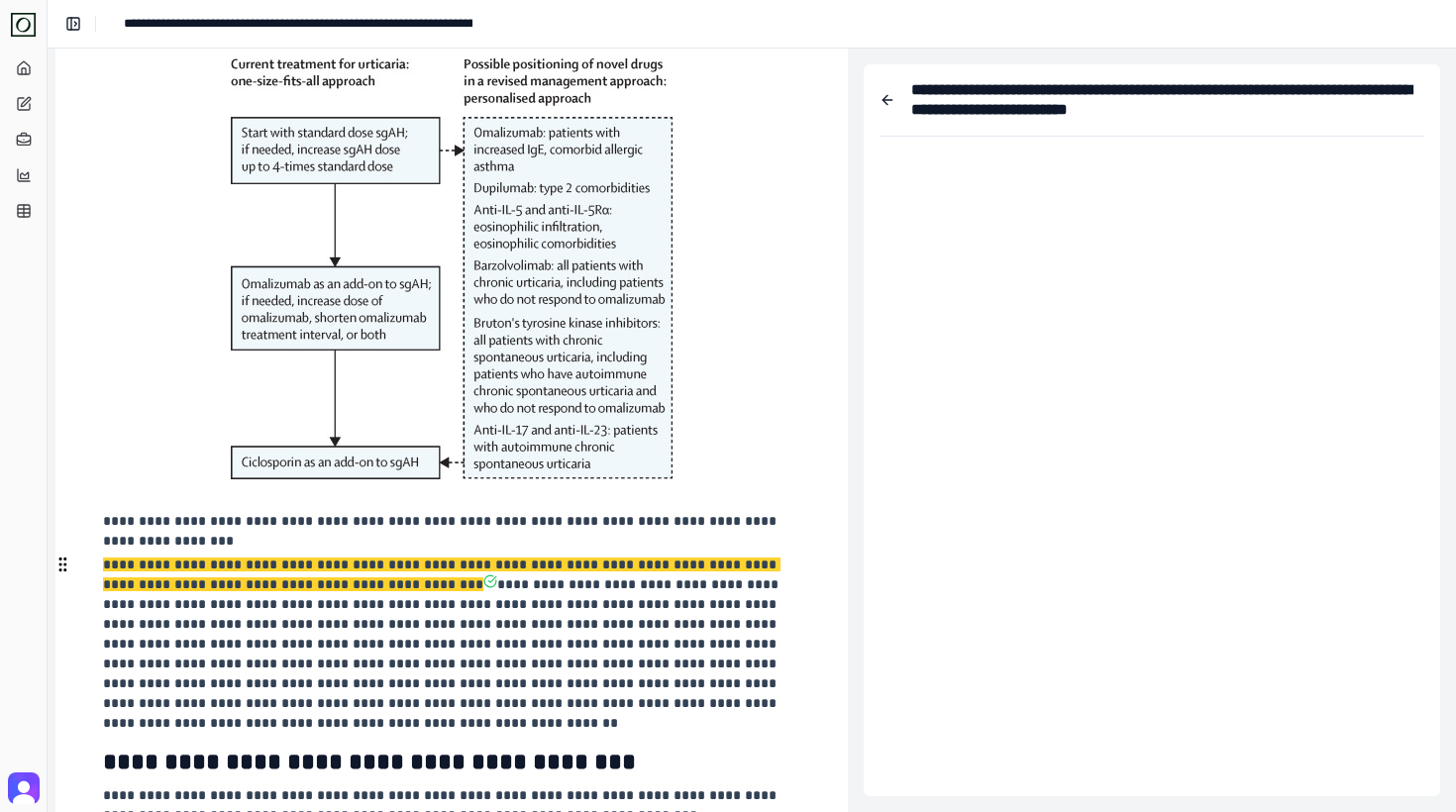 click on "This is a general statement about technology." at bounding box center [450, 645] 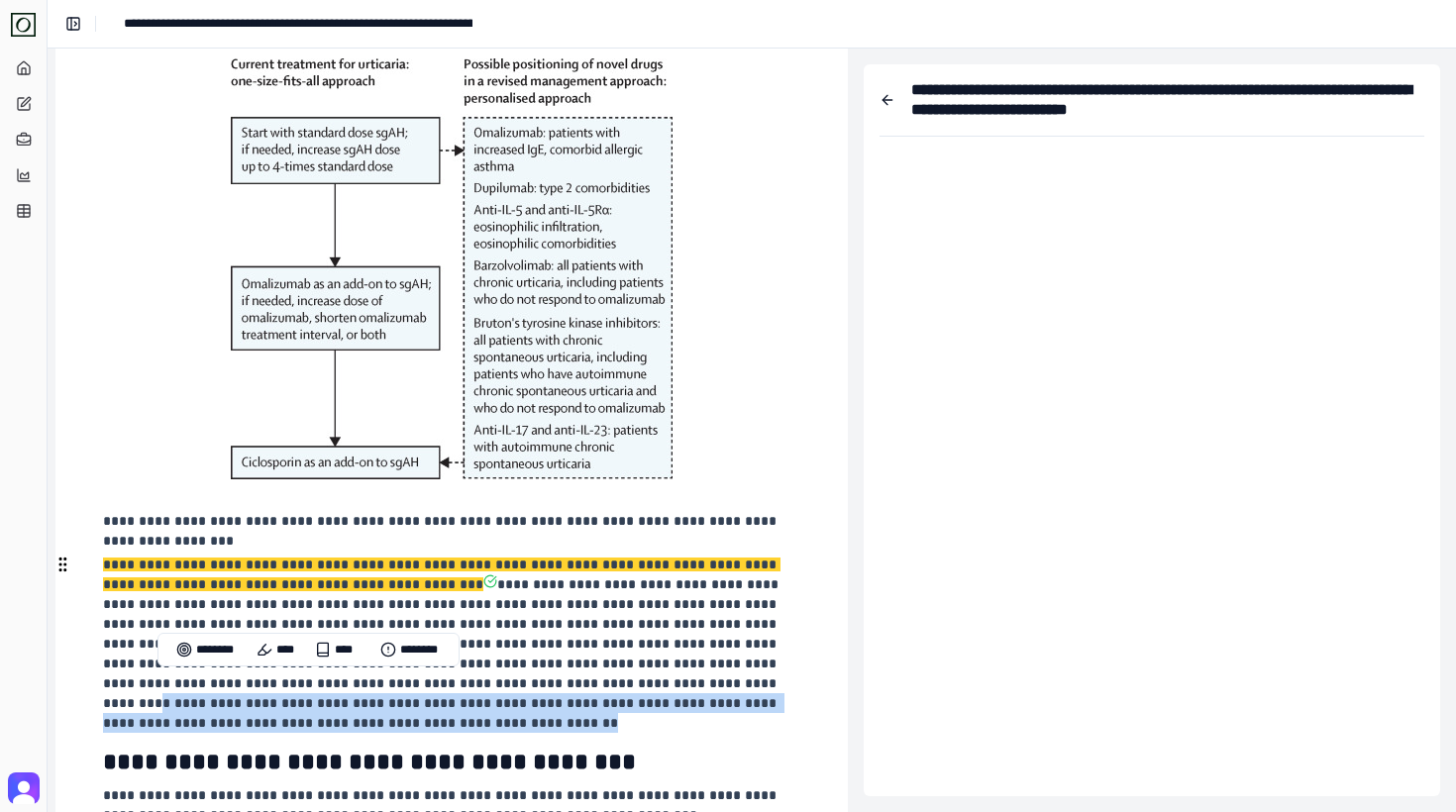 drag, startPoint x: 455, startPoint y: 687, endPoint x: 451, endPoint y: 729, distance: 42.190046 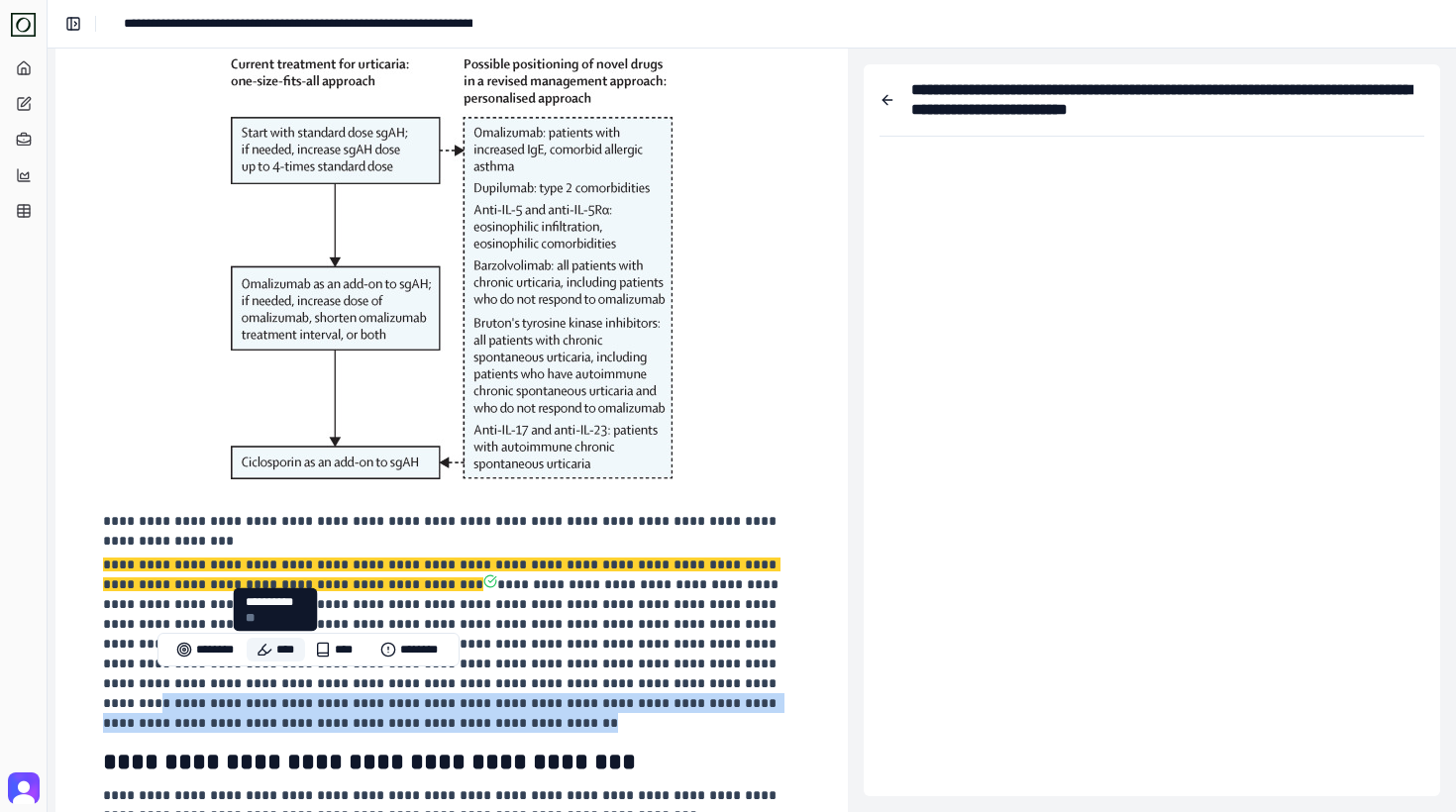click on "****" at bounding box center [275, 650] 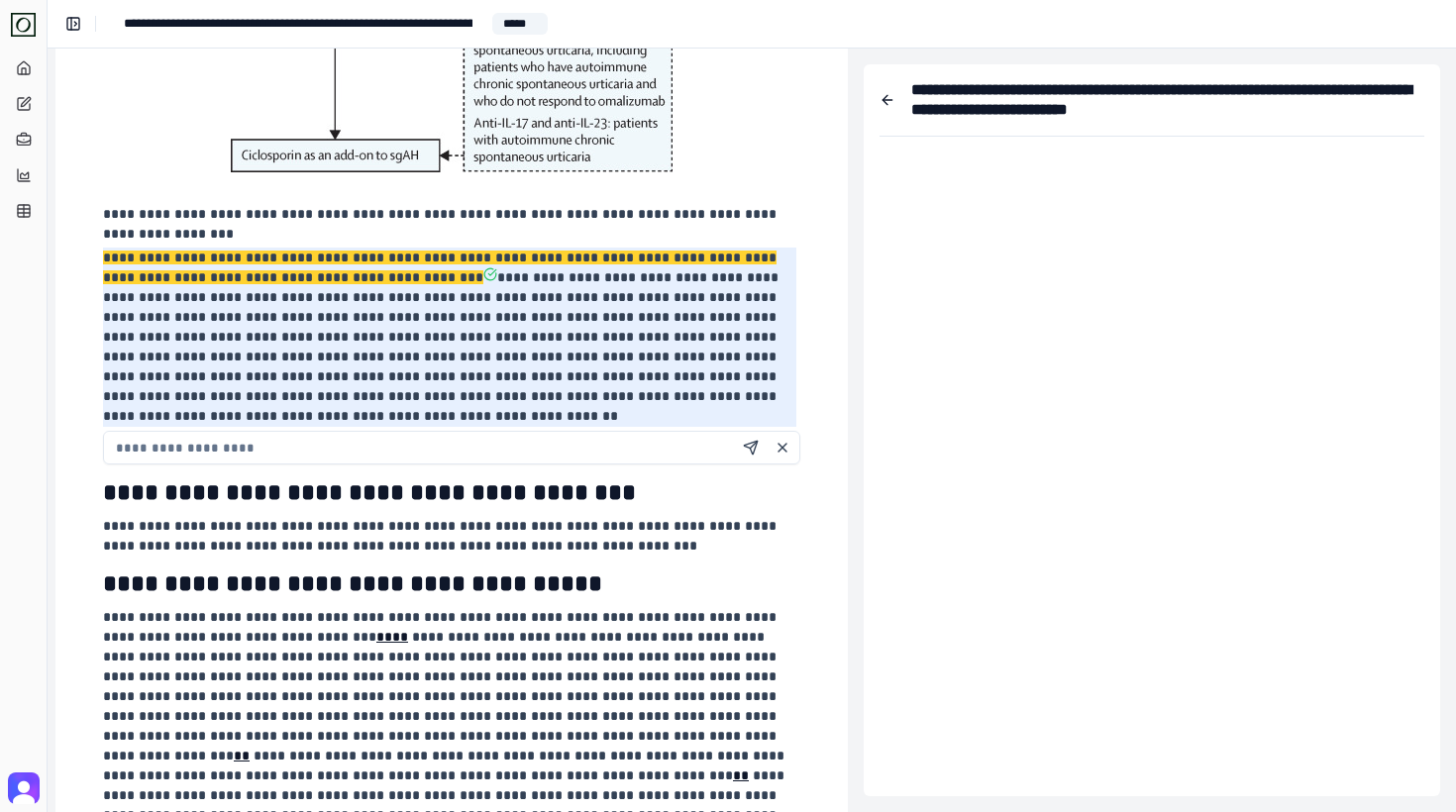 scroll, scrollTop: 1239, scrollLeft: 331, axis: both 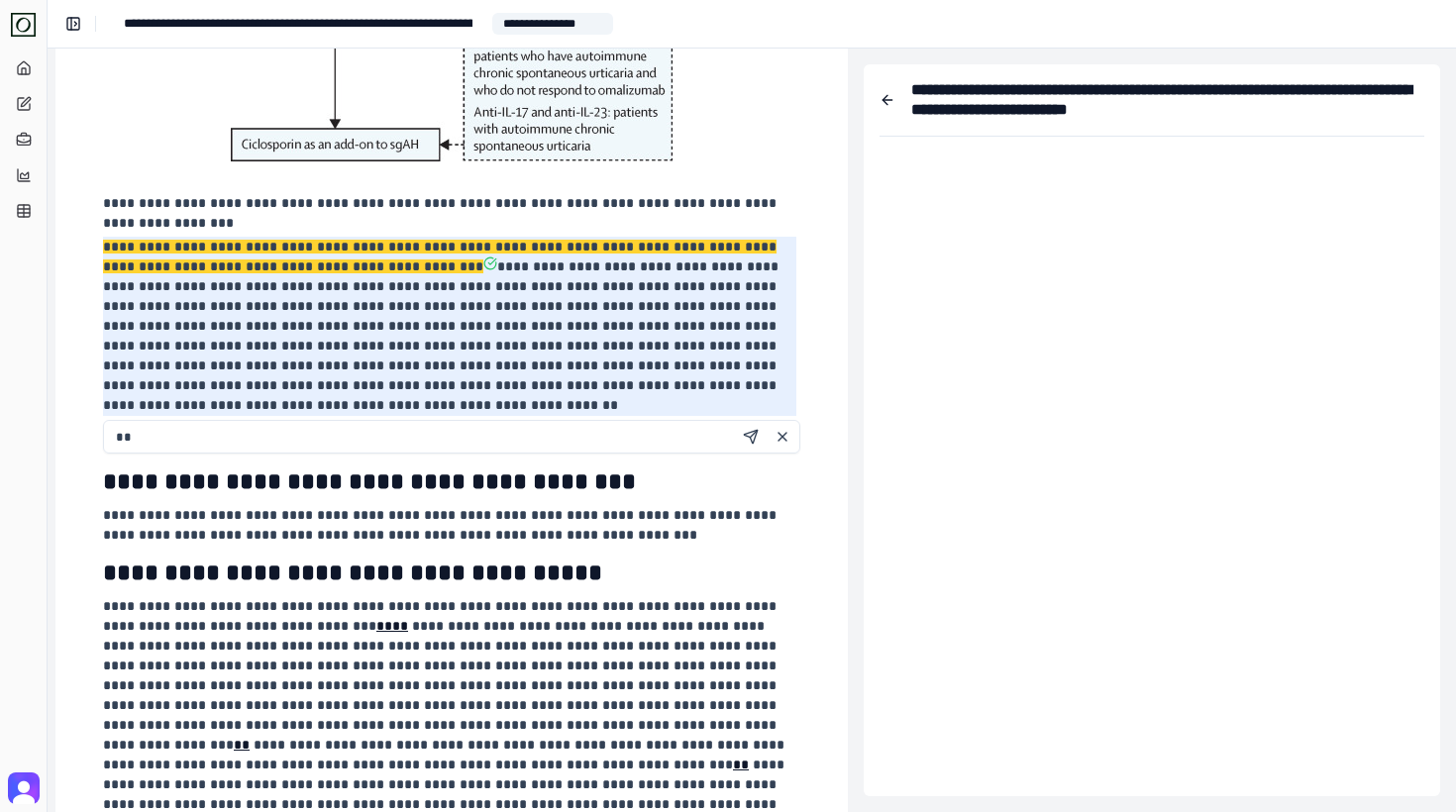 type on "*" 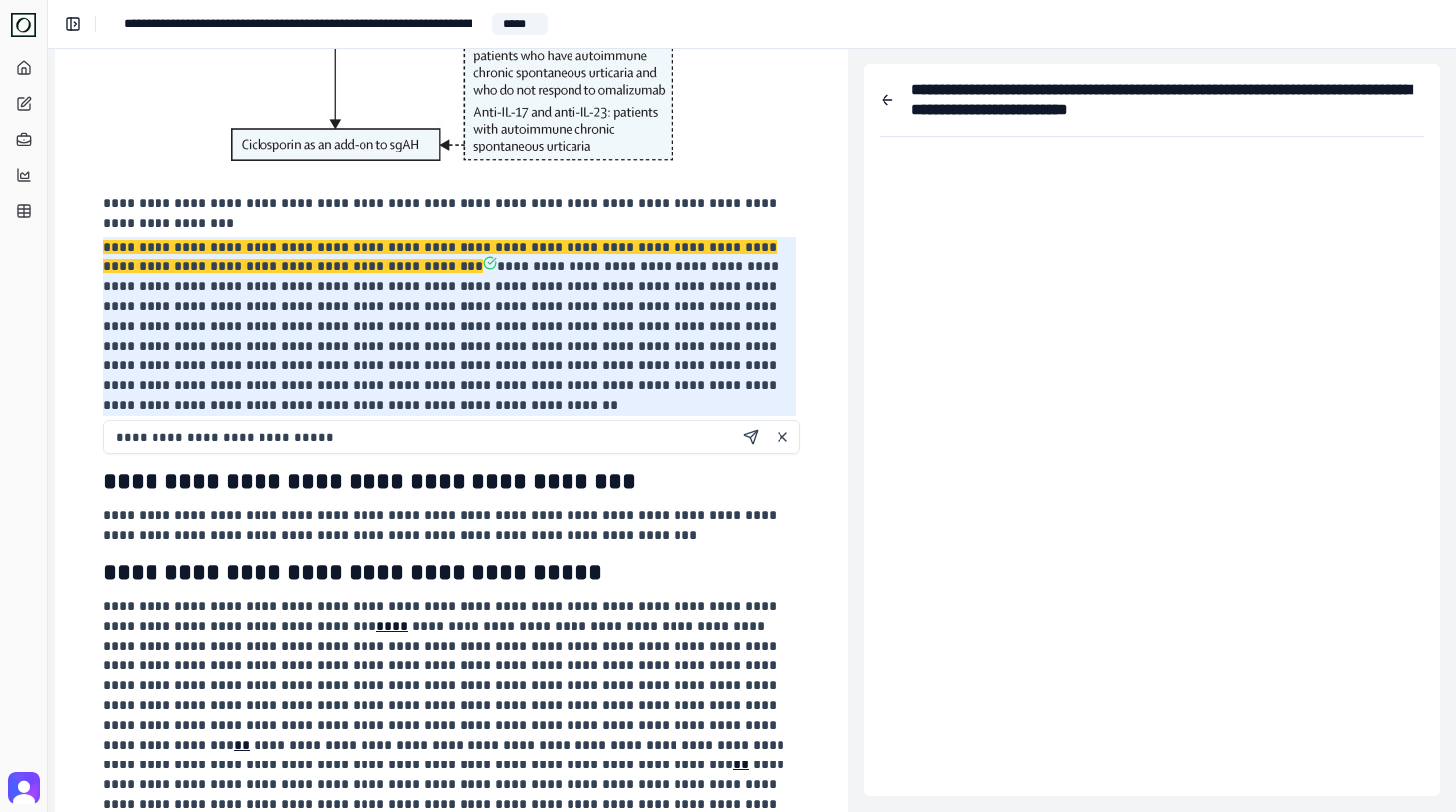 type on "**********" 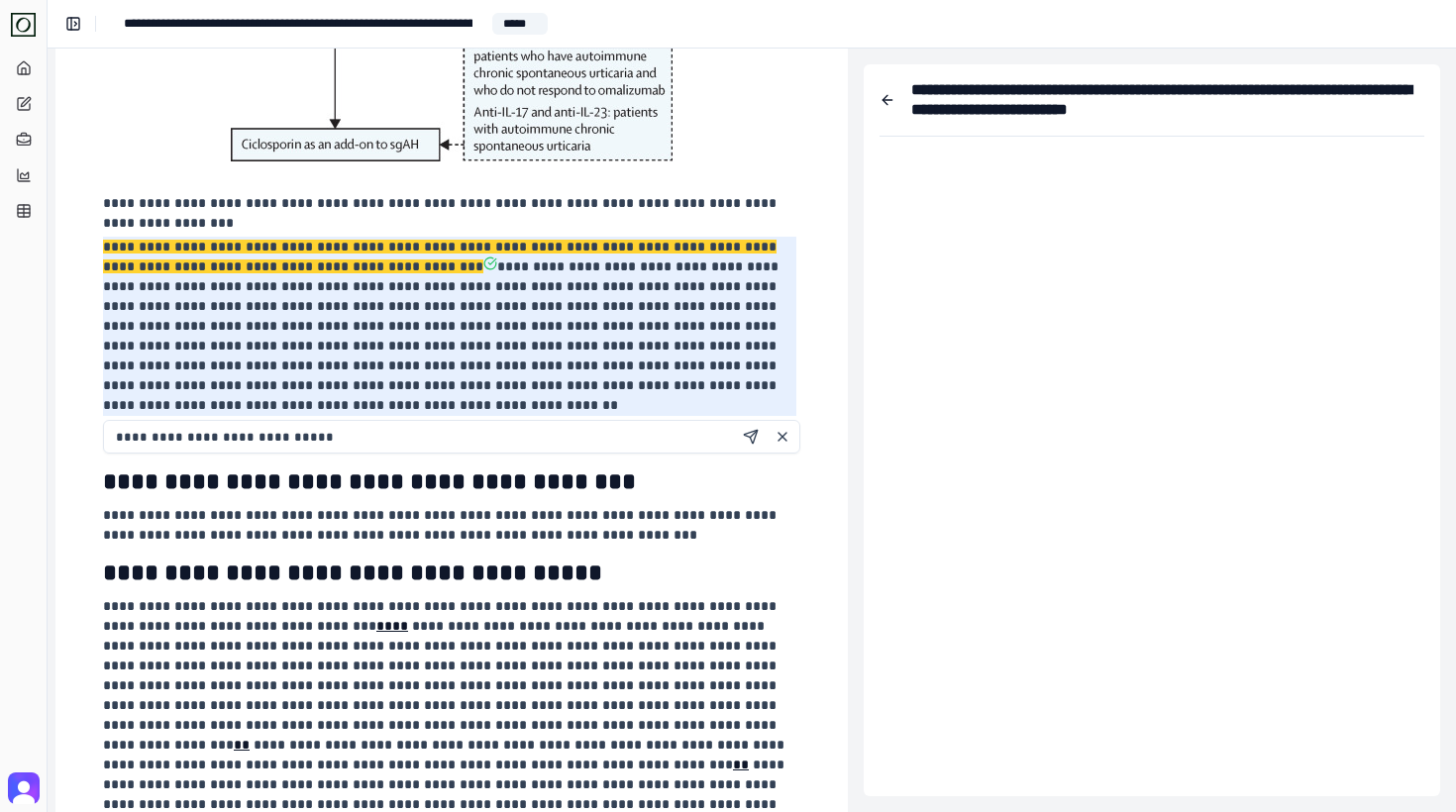 scroll, scrollTop: 1229, scrollLeft: 331, axis: both 